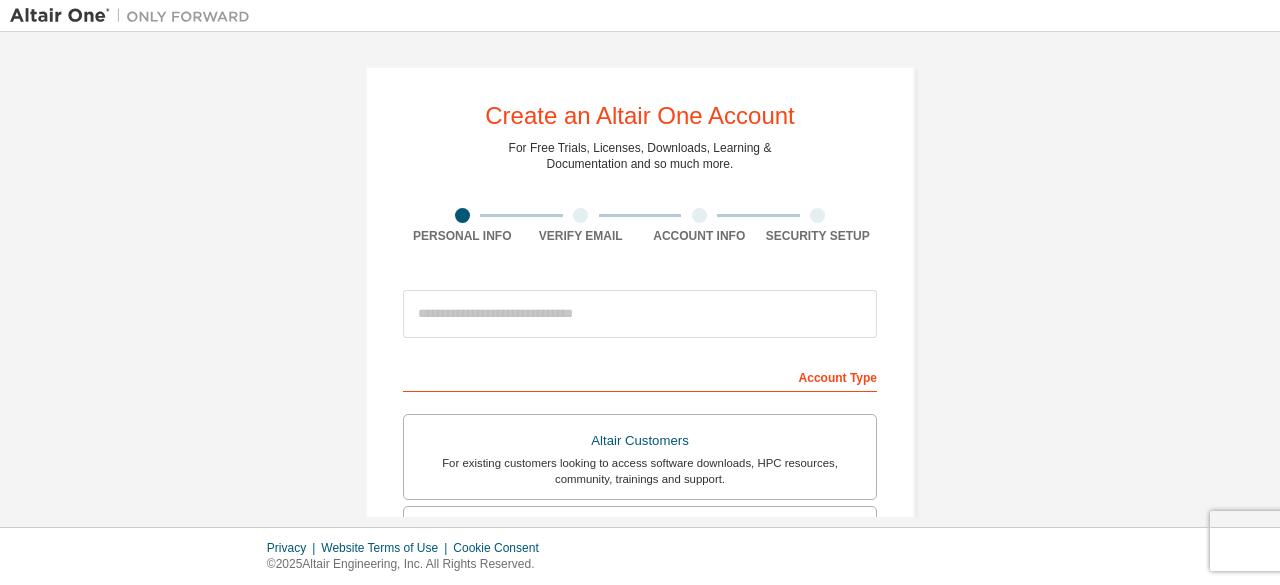 scroll, scrollTop: 0, scrollLeft: 0, axis: both 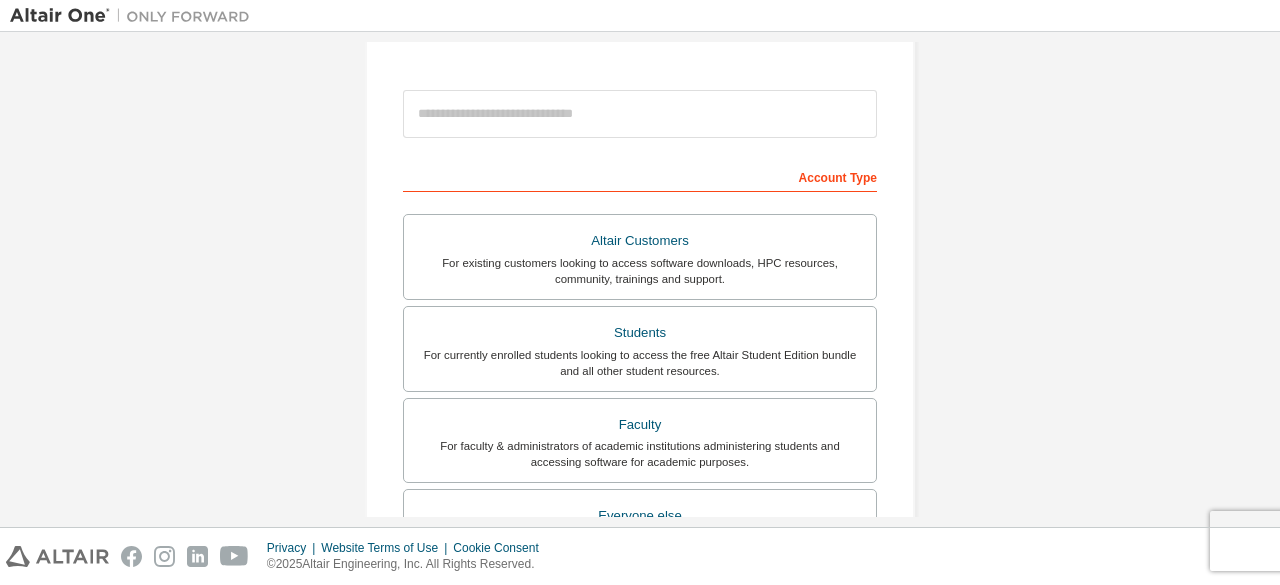 click on "Account Type" at bounding box center [640, 176] 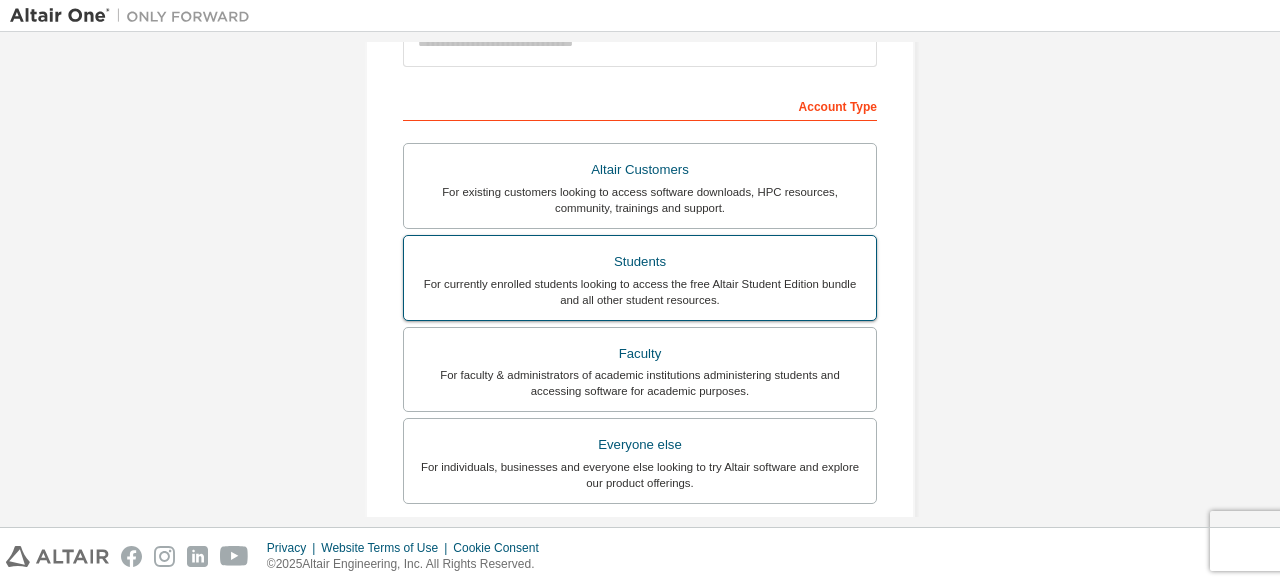 scroll, scrollTop: 300, scrollLeft: 0, axis: vertical 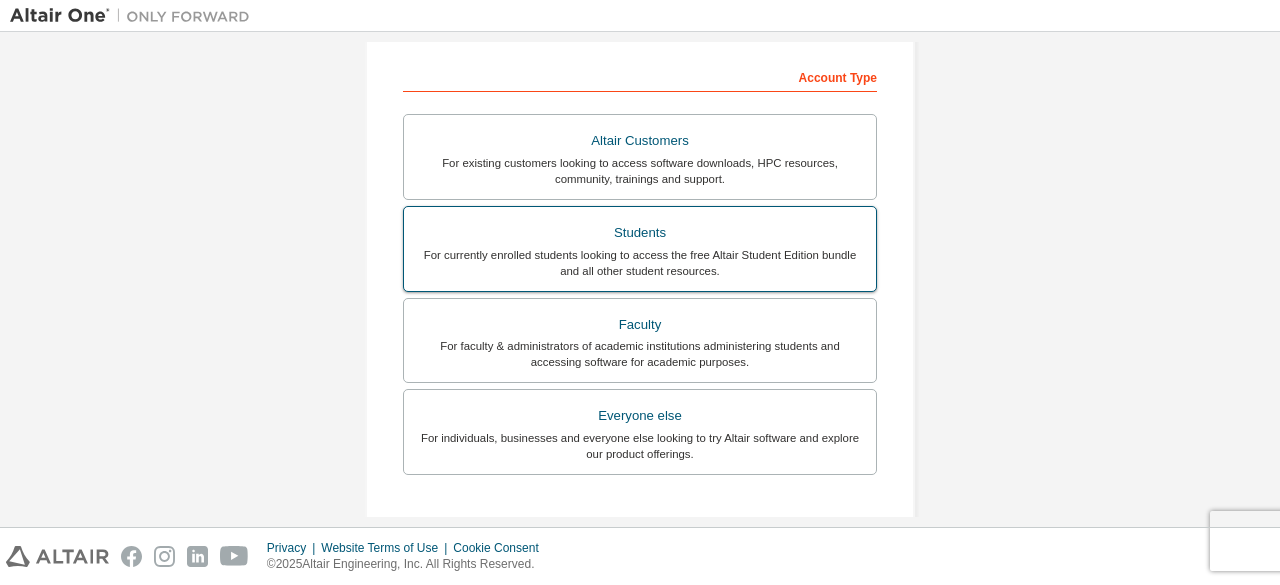click on "For currently enrolled students looking to access the free Altair Student Edition bundle and all other student resources." at bounding box center [640, 263] 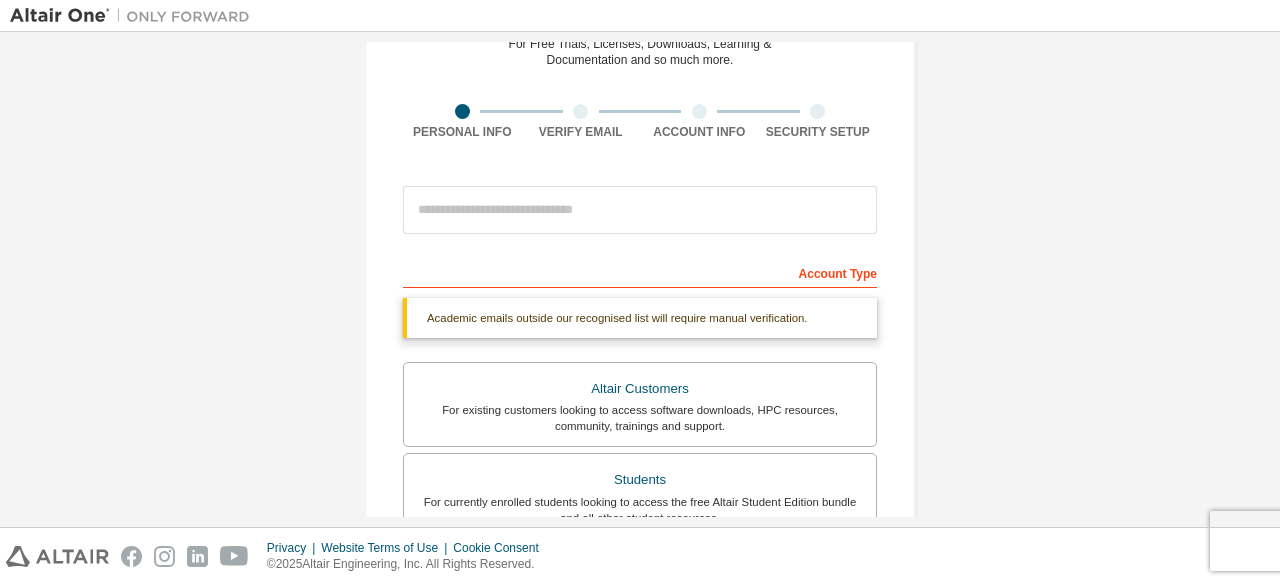 scroll, scrollTop: 100, scrollLeft: 0, axis: vertical 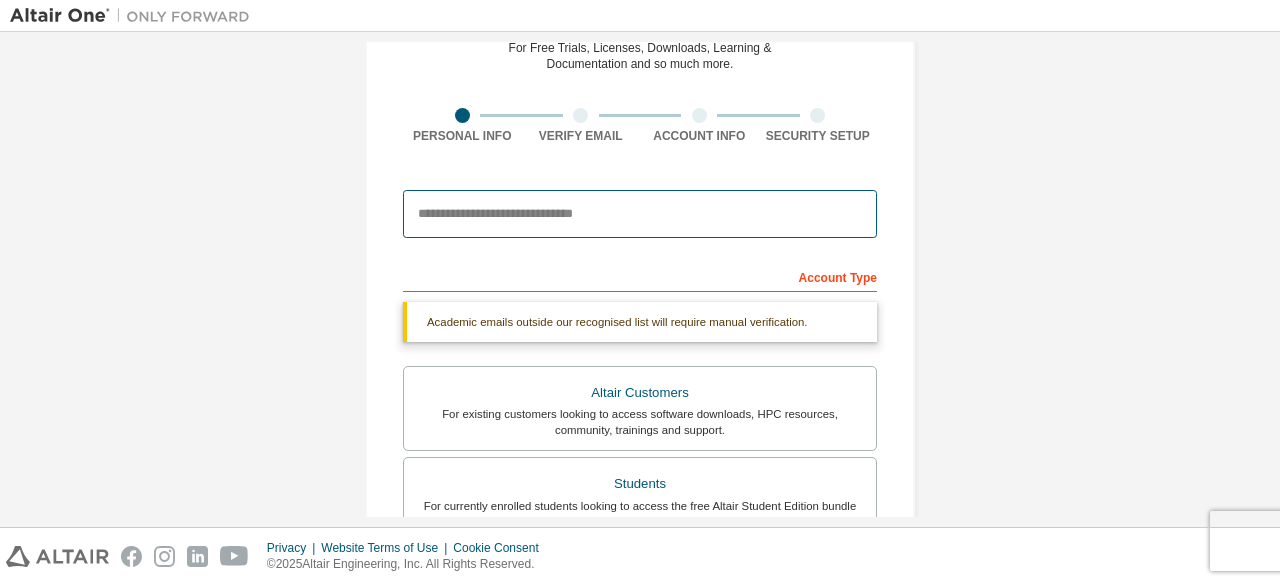 click at bounding box center [640, 214] 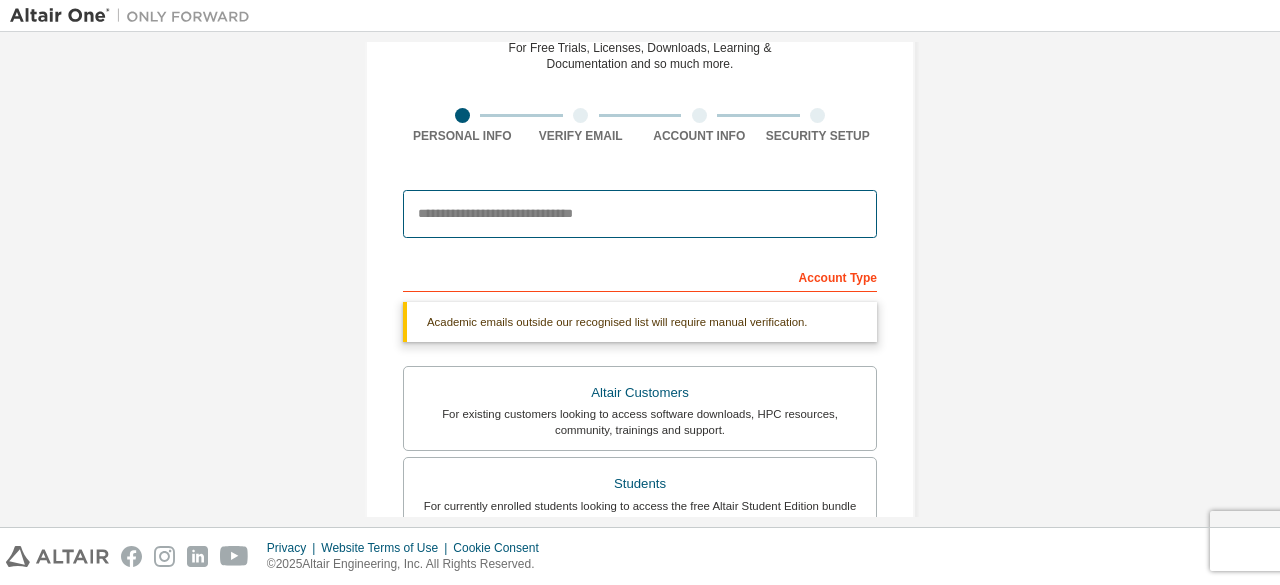 type on "**********" 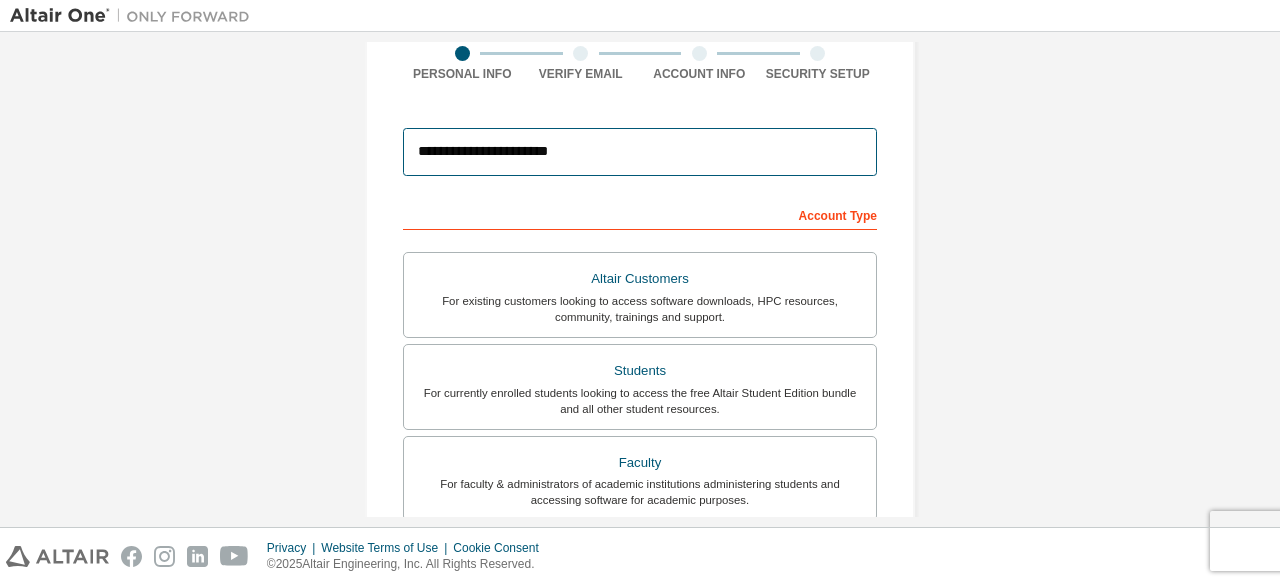 scroll, scrollTop: 0, scrollLeft: 0, axis: both 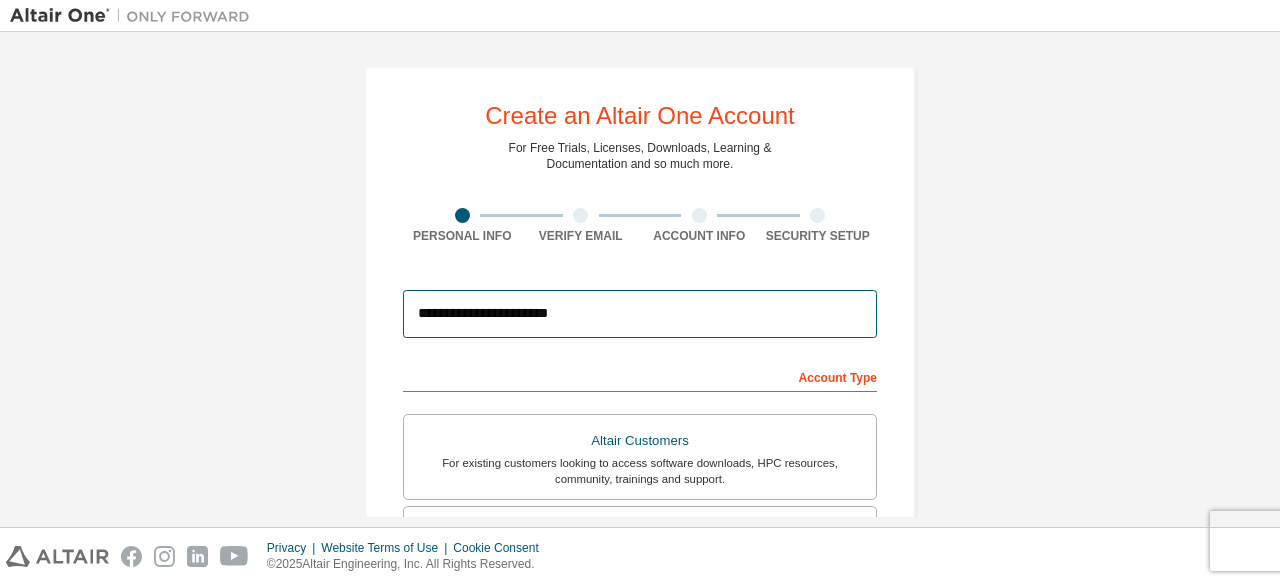 click on "**********" at bounding box center [640, 314] 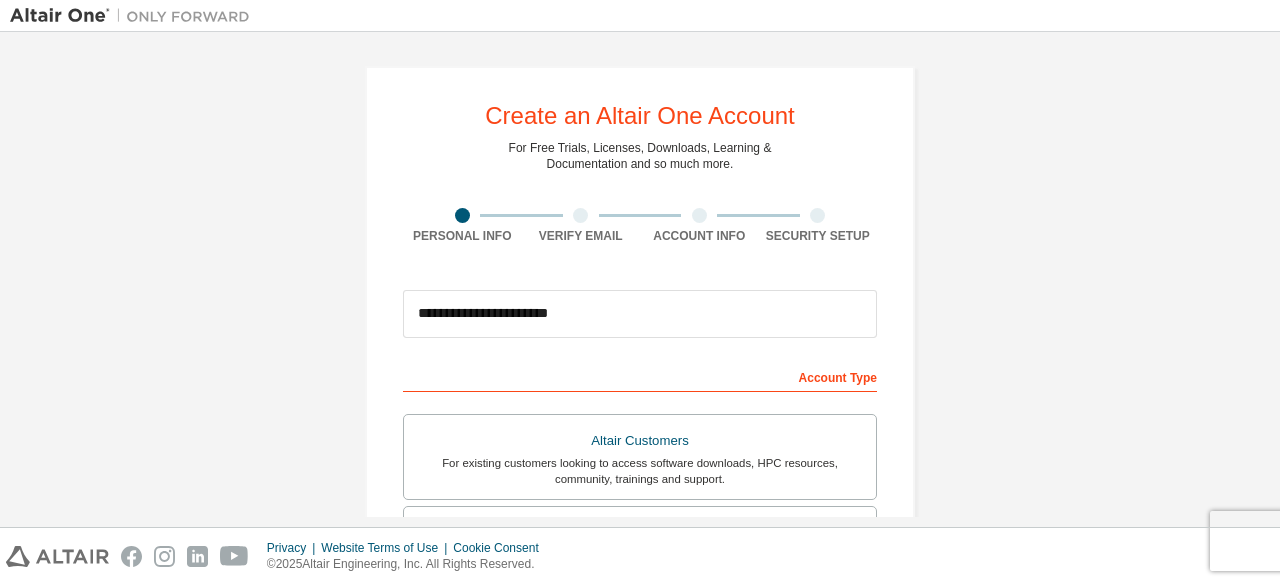 click on "**********" at bounding box center [640, 571] 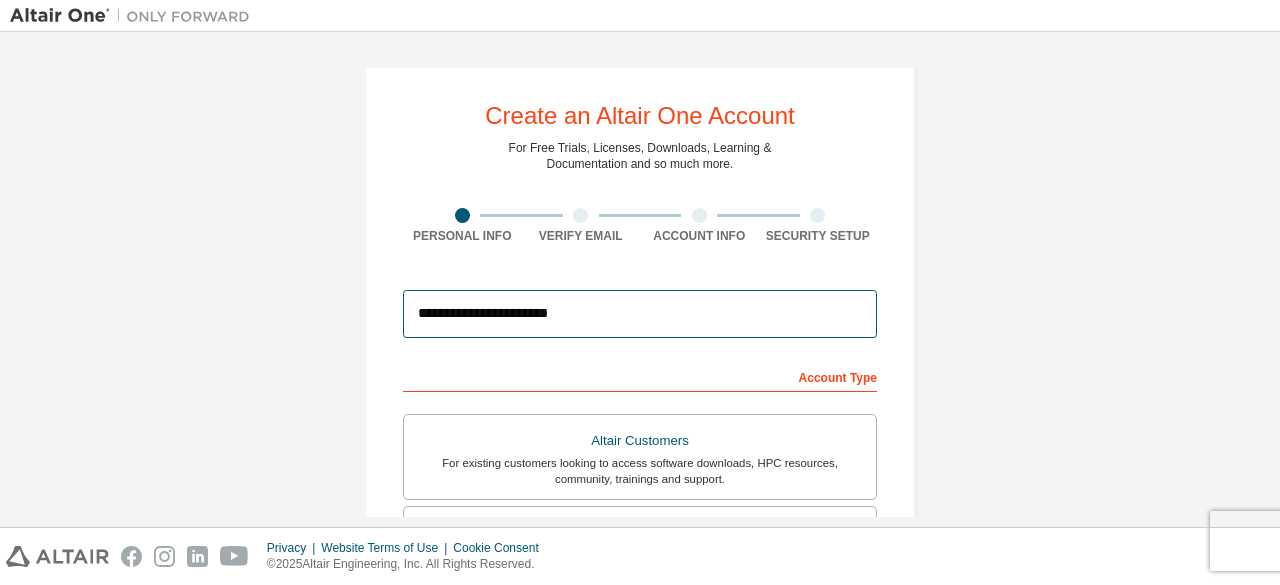 drag, startPoint x: 708, startPoint y: 315, endPoint x: 339, endPoint y: 307, distance: 369.0867 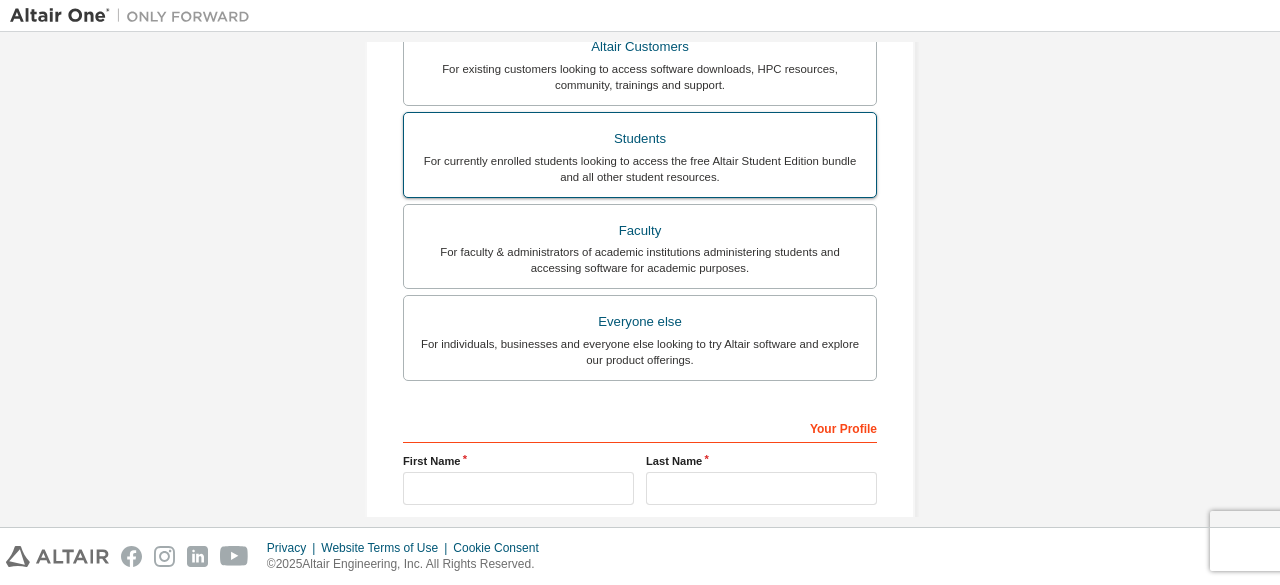 scroll, scrollTop: 500, scrollLeft: 0, axis: vertical 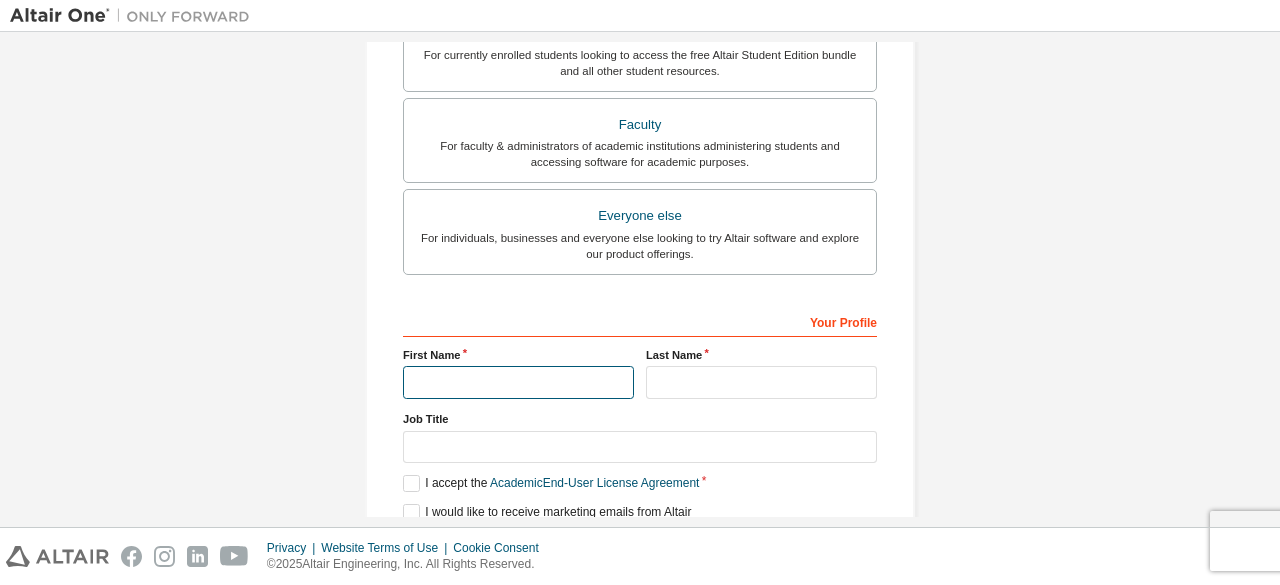 click at bounding box center [518, 382] 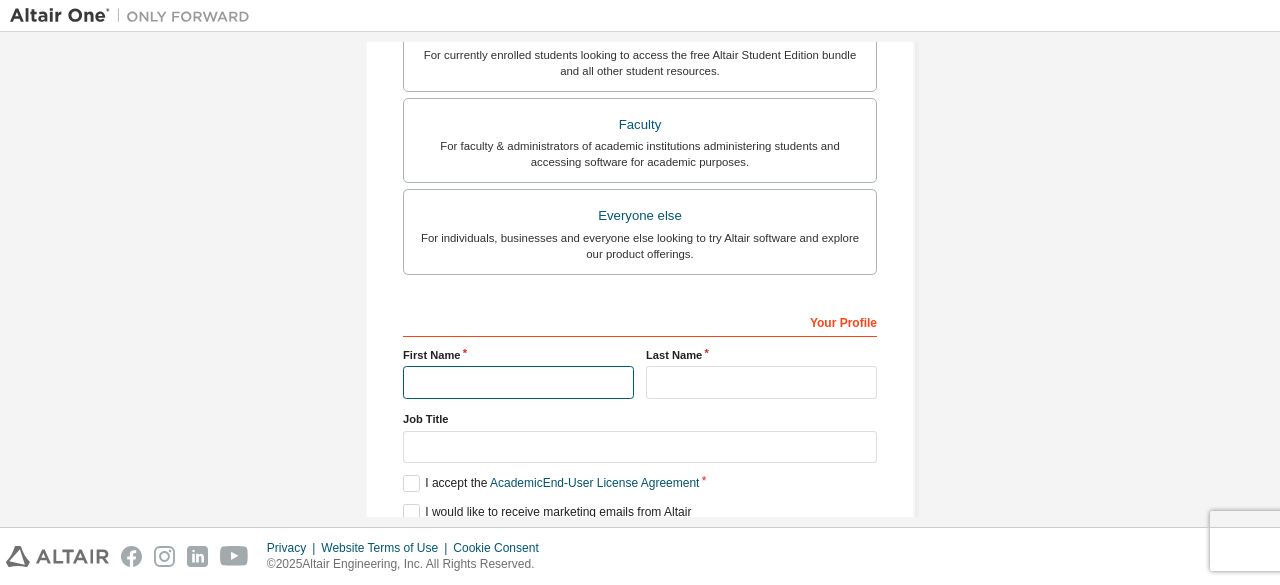 type on "**********" 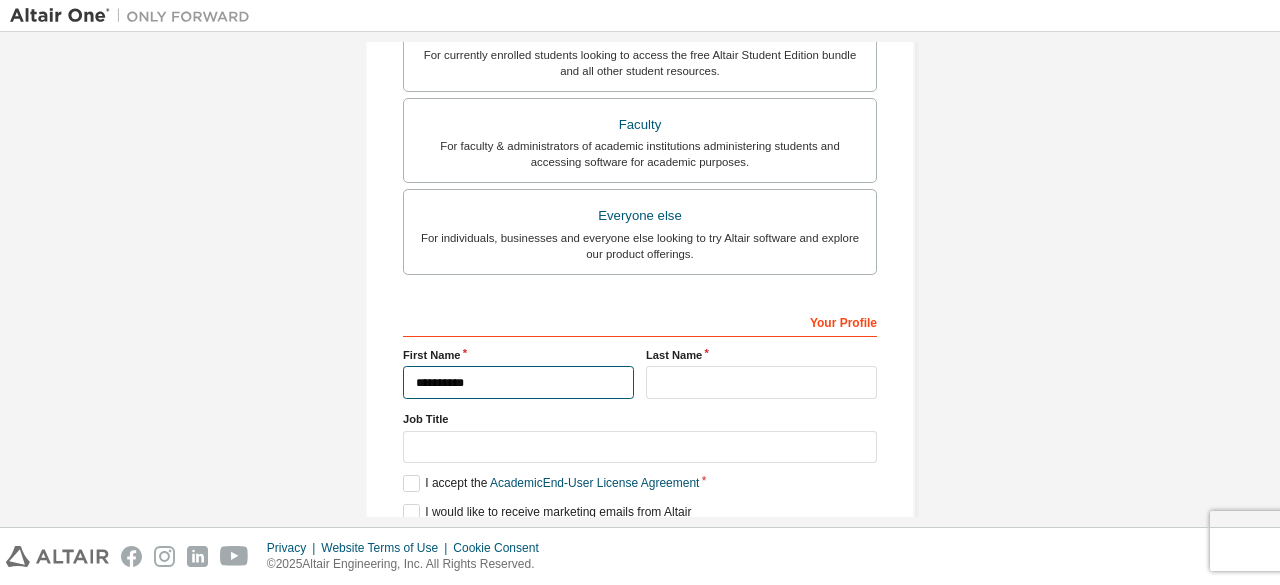click on "**********" at bounding box center (518, 382) 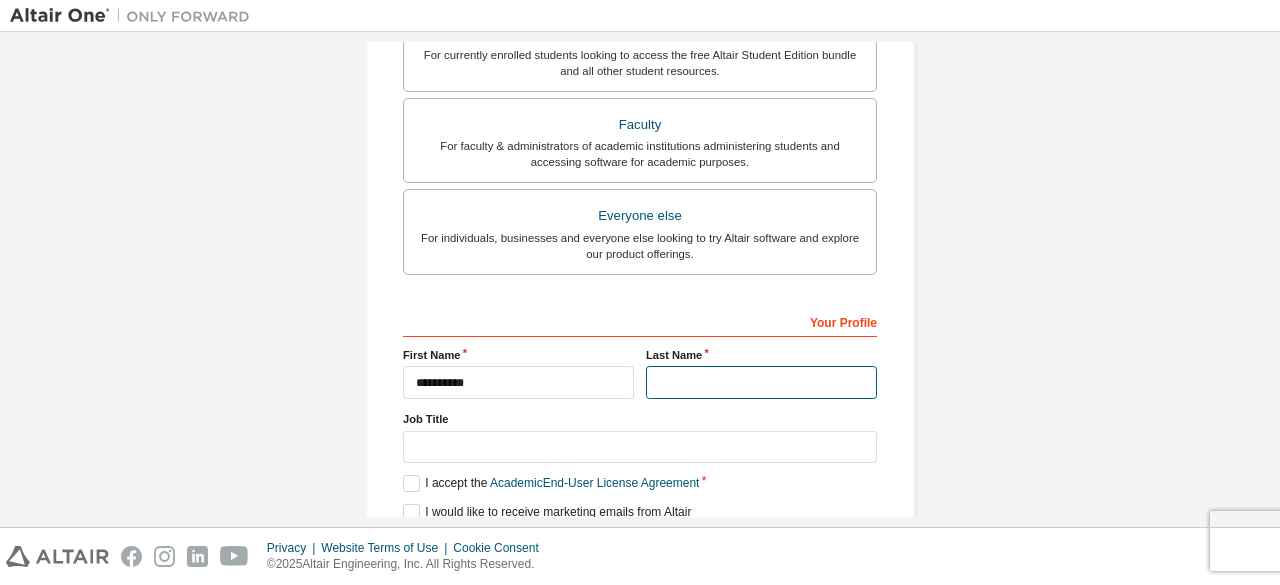 click at bounding box center [761, 382] 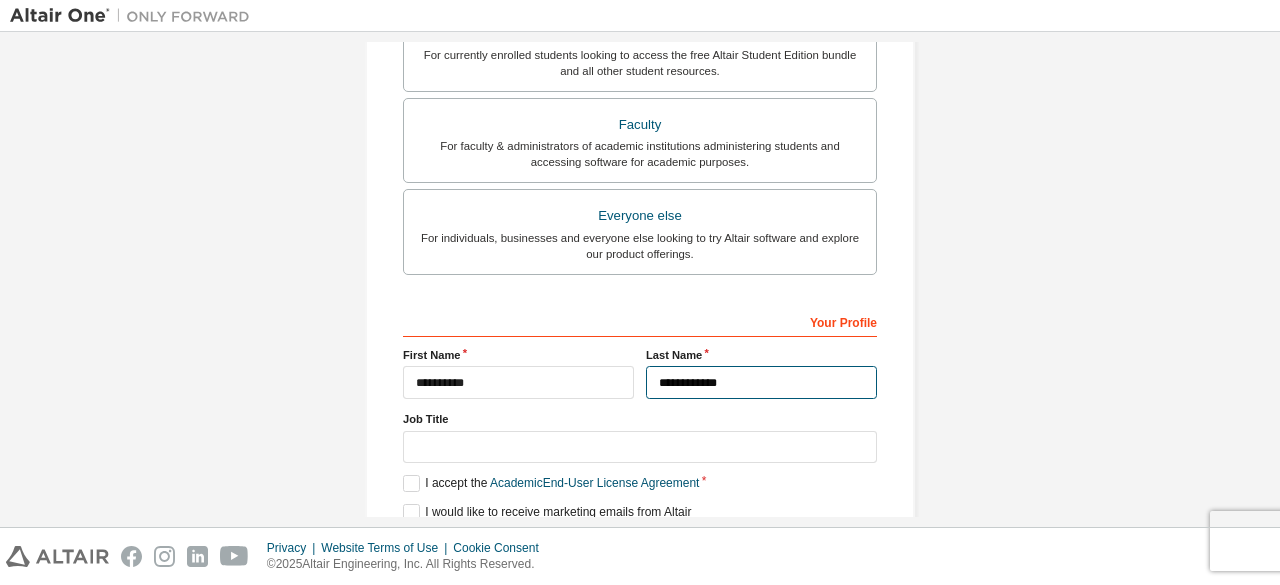 drag, startPoint x: 785, startPoint y: 372, endPoint x: 630, endPoint y: 369, distance: 155.02902 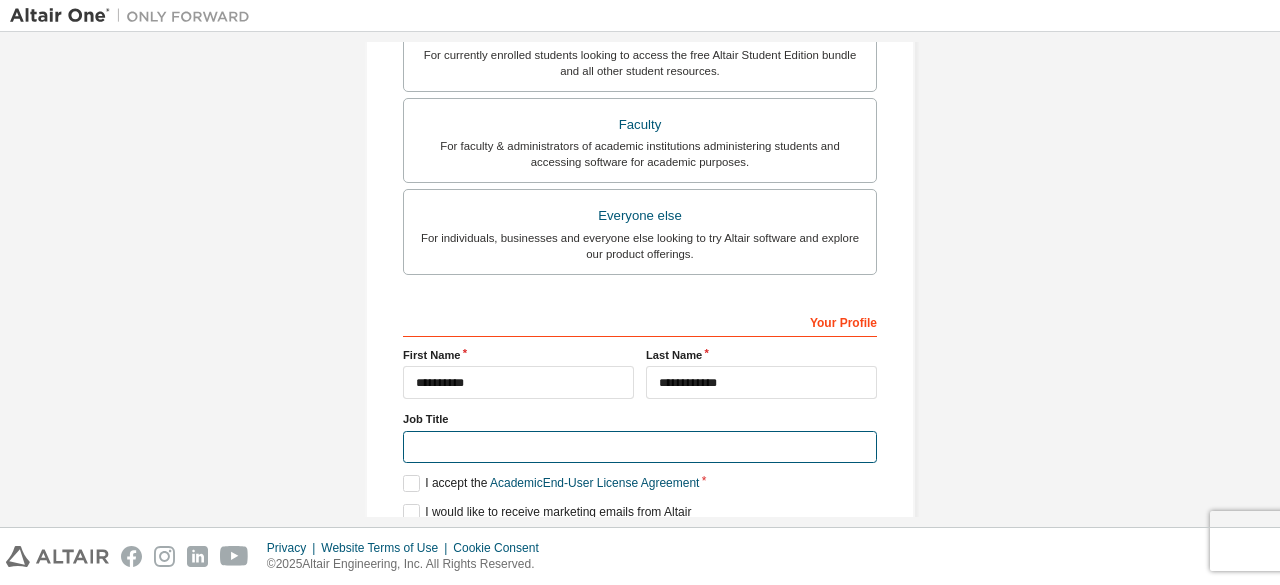 click at bounding box center (640, 447) 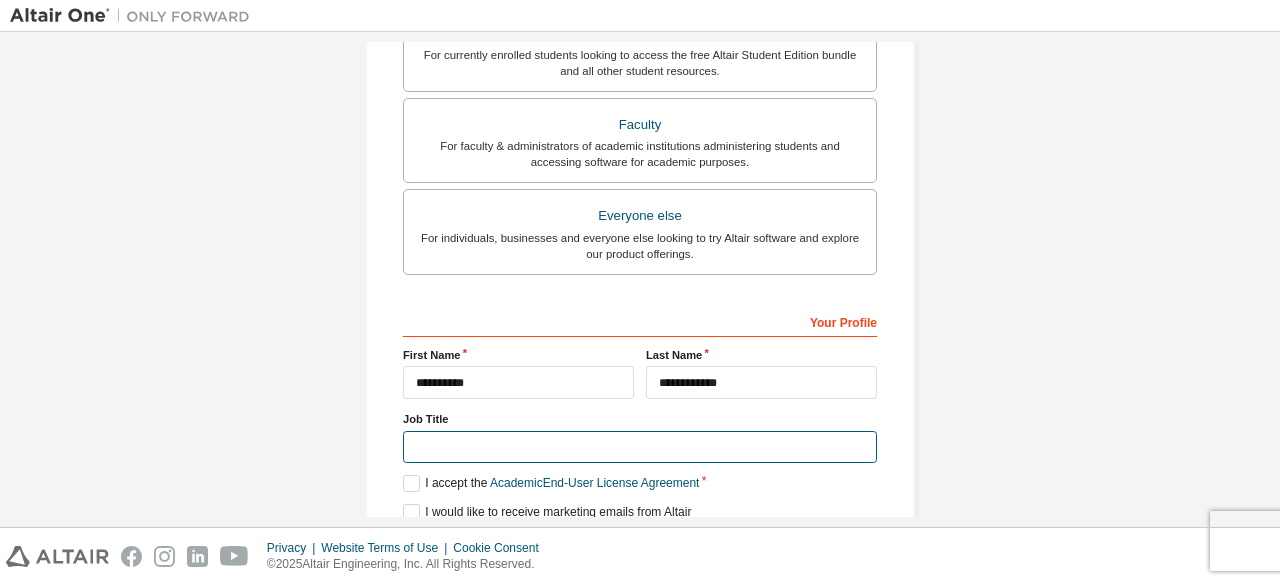 scroll, scrollTop: 578, scrollLeft: 0, axis: vertical 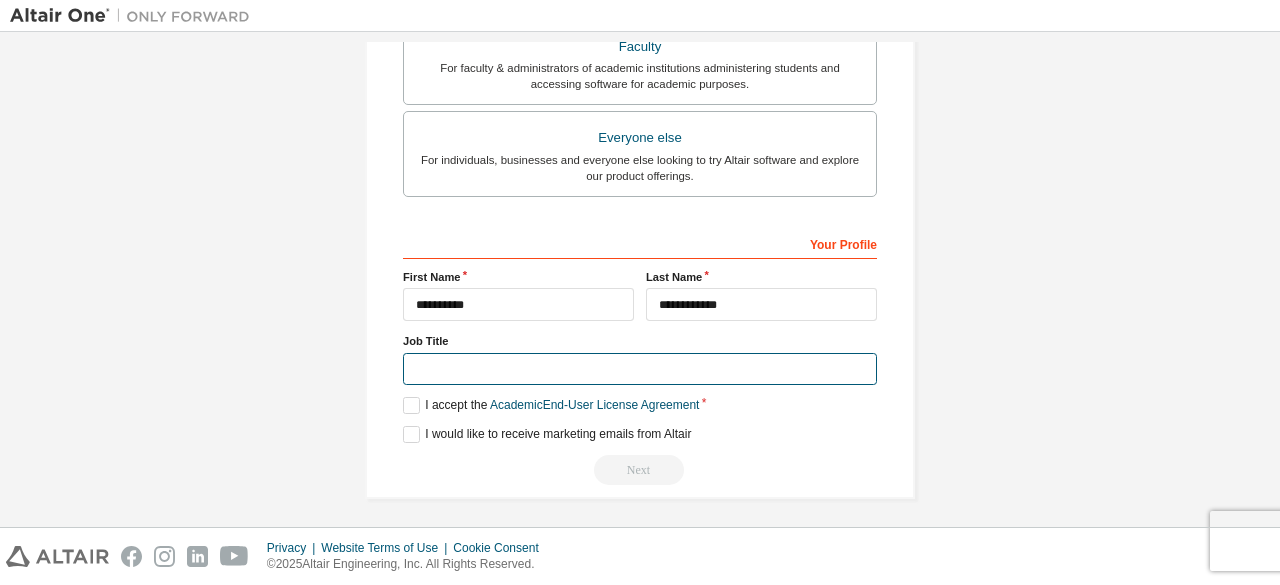 click at bounding box center [640, 369] 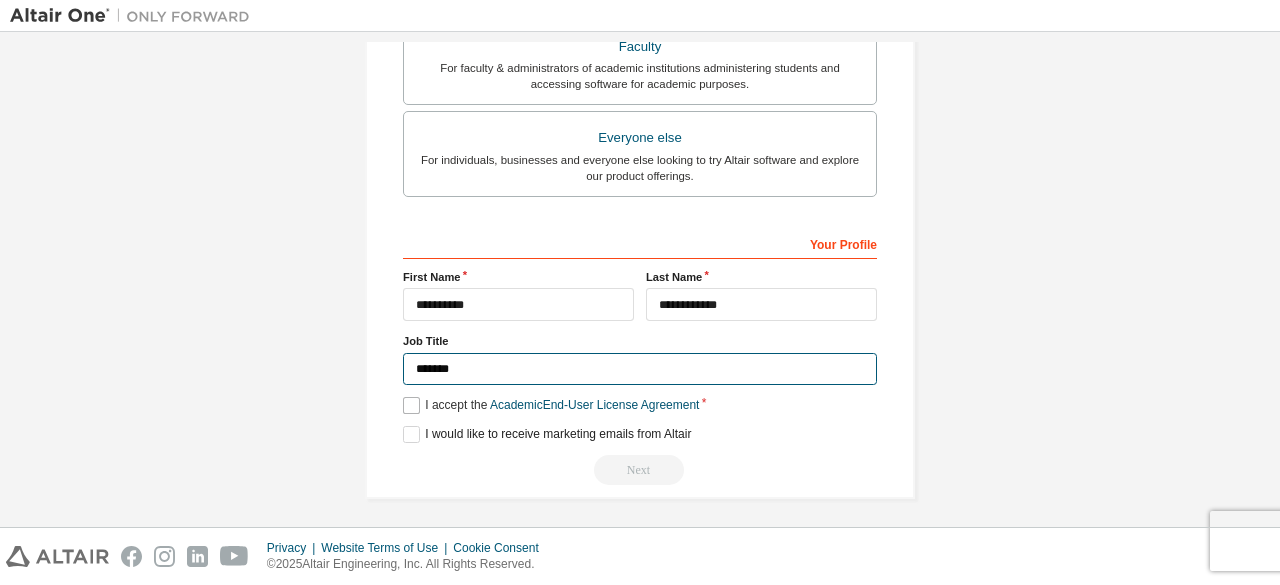 type on "*******" 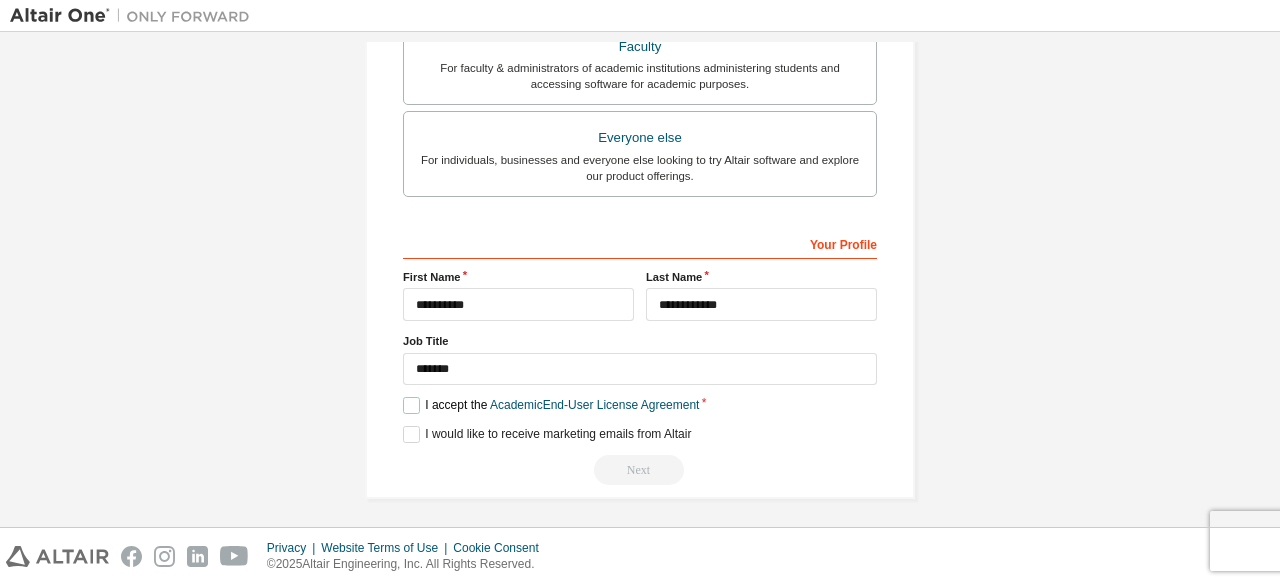 click on "I accept the   Academic   End-User License Agreement" at bounding box center [551, 405] 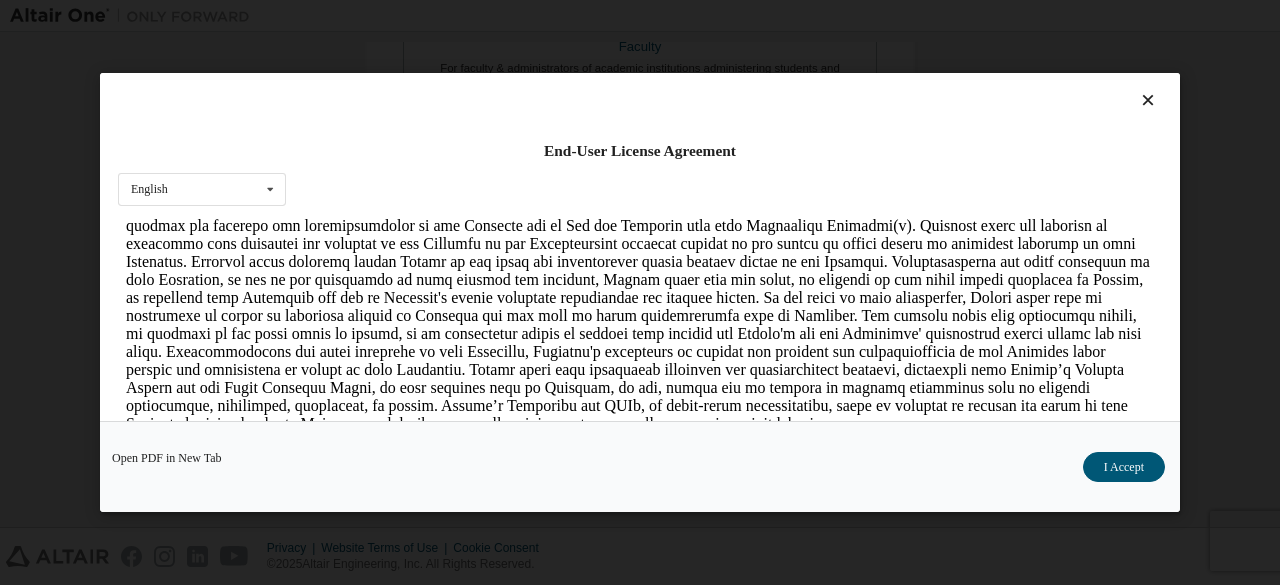 scroll, scrollTop: 2500, scrollLeft: 0, axis: vertical 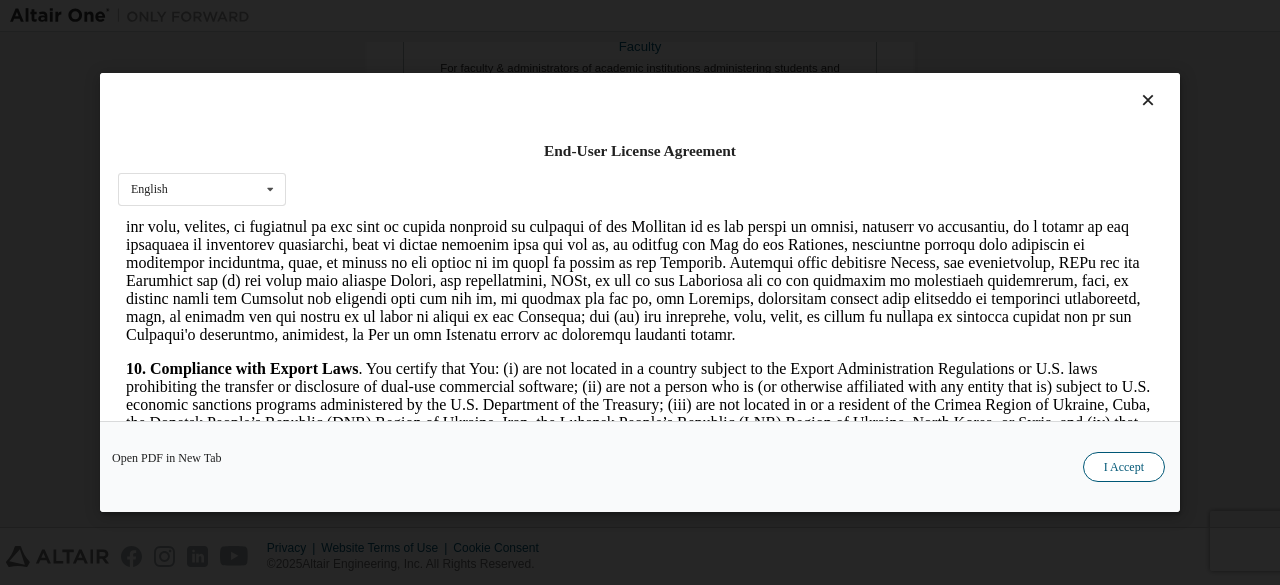 click on "I Accept" at bounding box center (1124, 467) 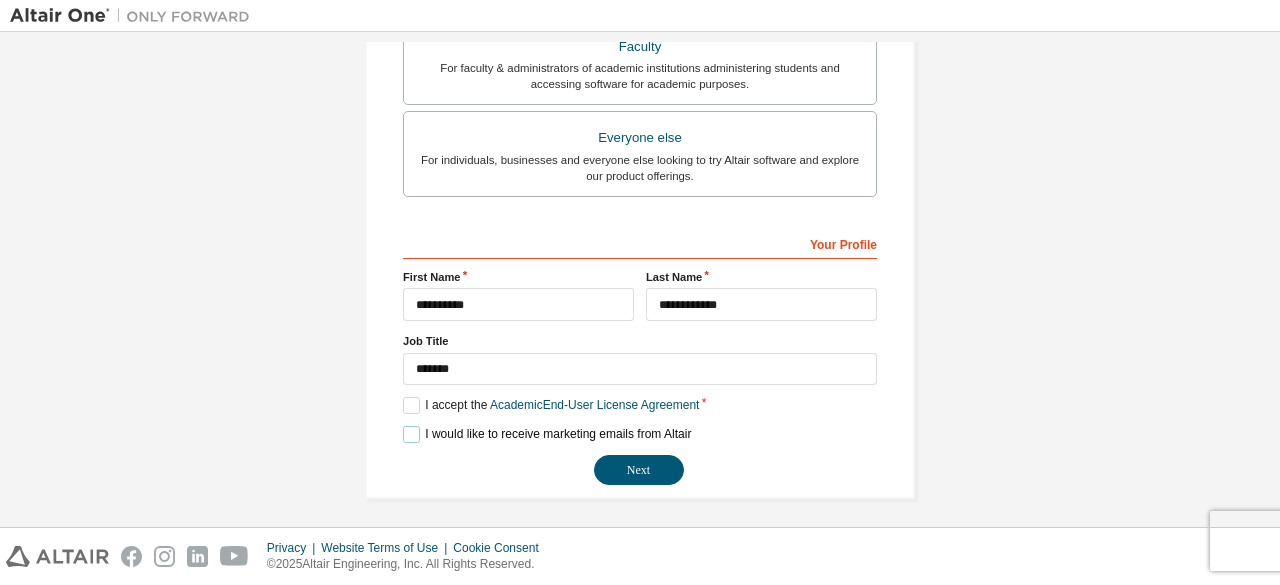 click on "I would like to receive marketing emails from Altair" at bounding box center [547, 434] 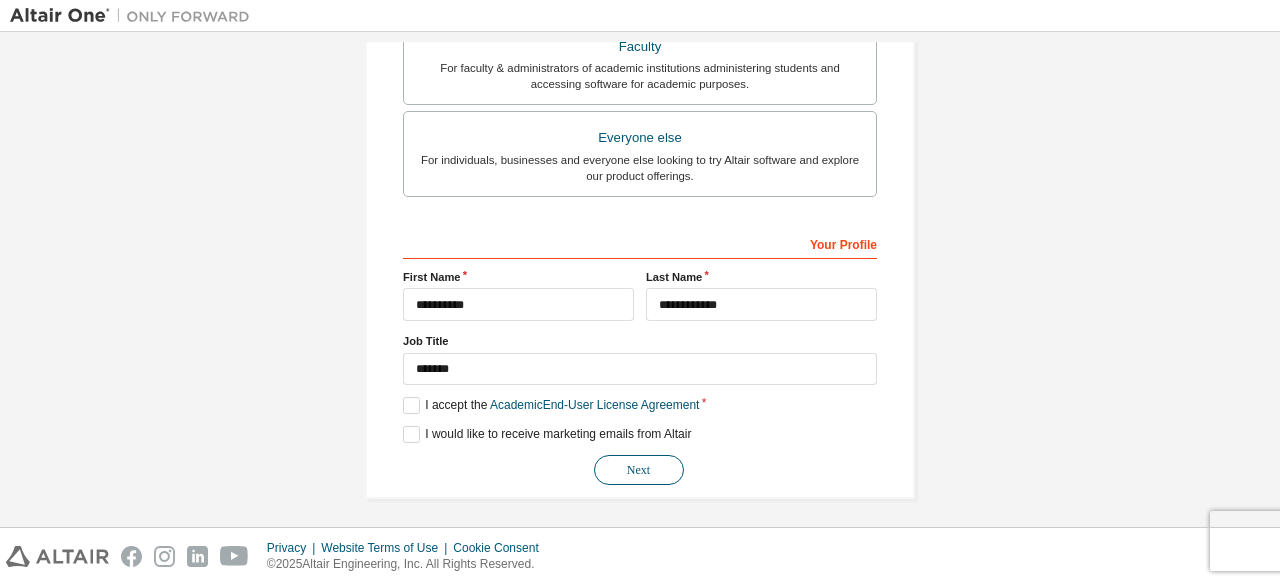 click on "Next" at bounding box center [639, 470] 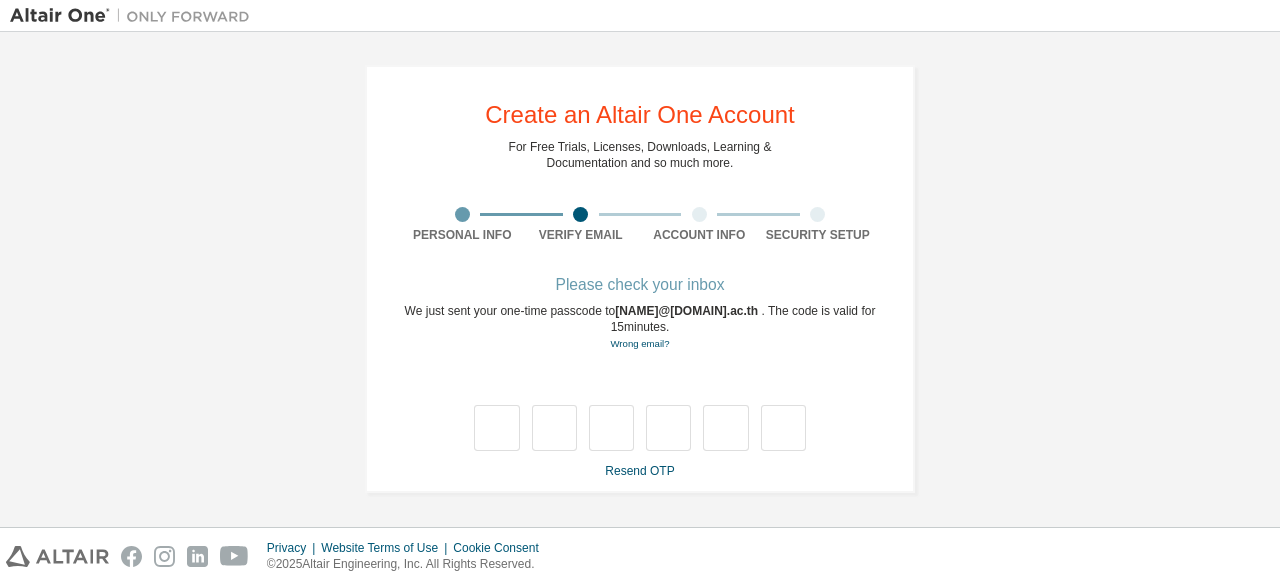 scroll, scrollTop: 0, scrollLeft: 0, axis: both 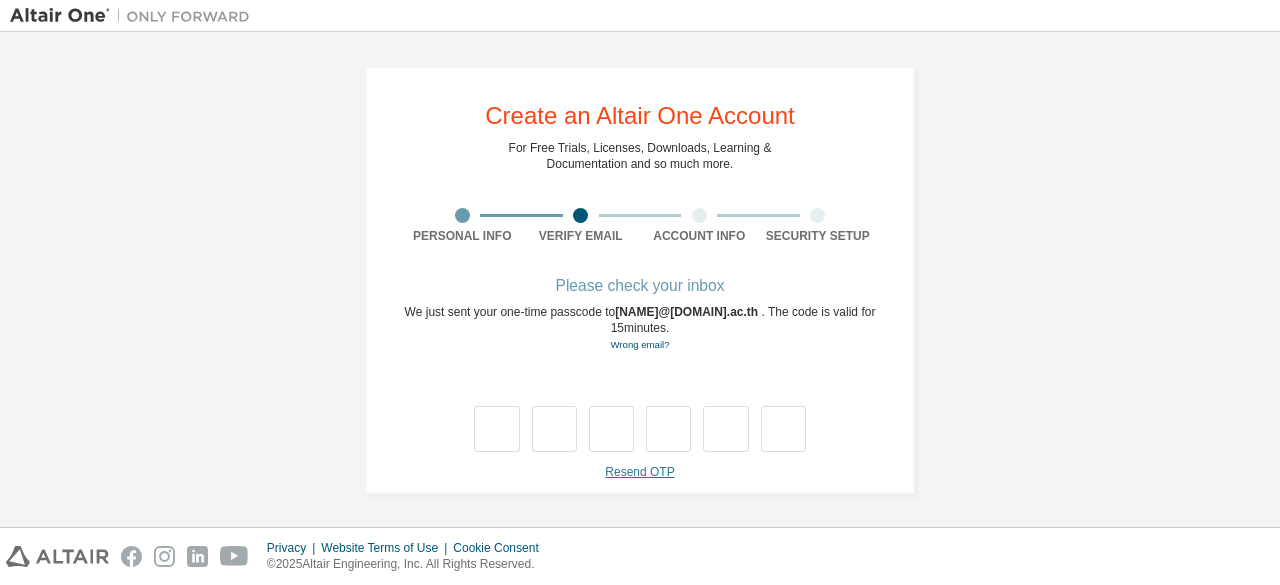 click on "Resend OTP" at bounding box center [639, 472] 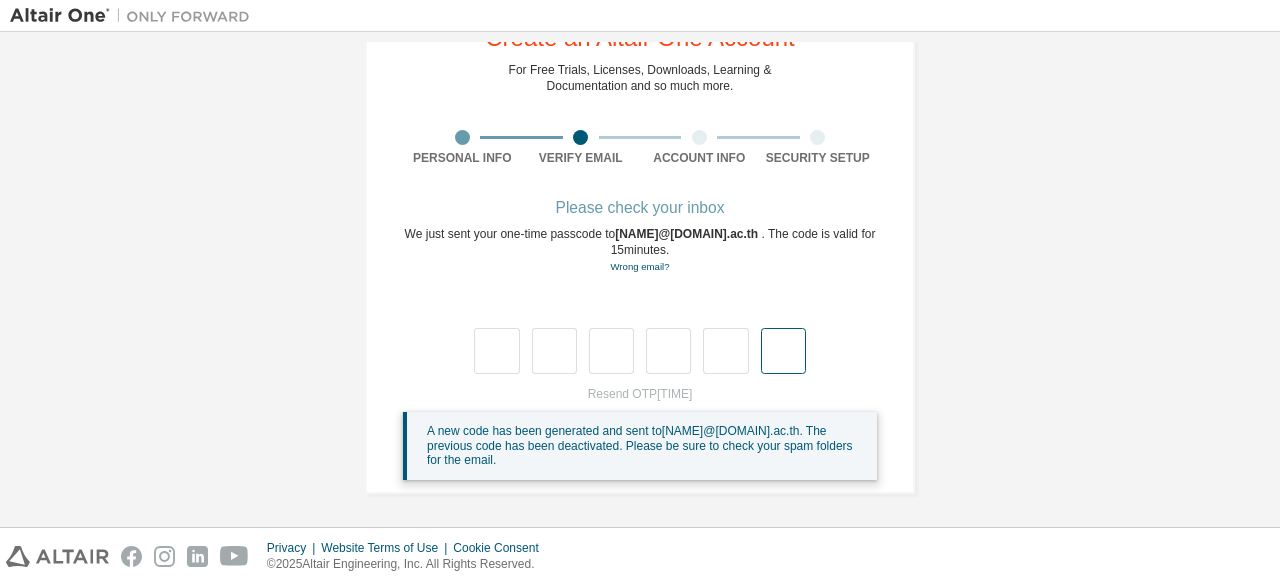 scroll, scrollTop: 0, scrollLeft: 0, axis: both 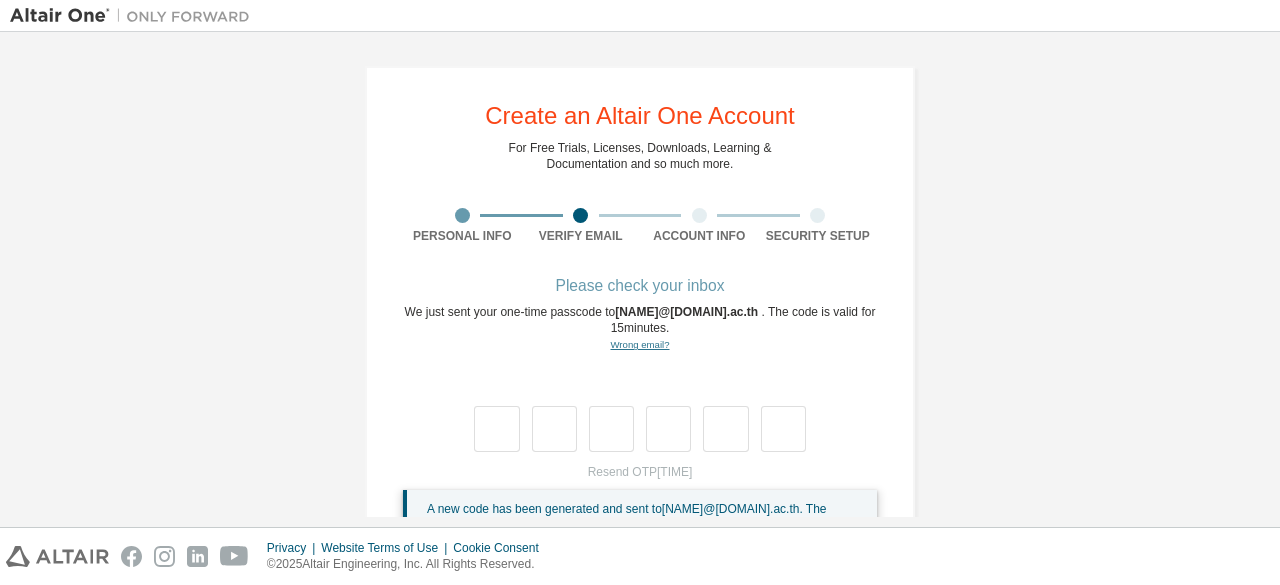 click on "Wrong email?" at bounding box center [639, 344] 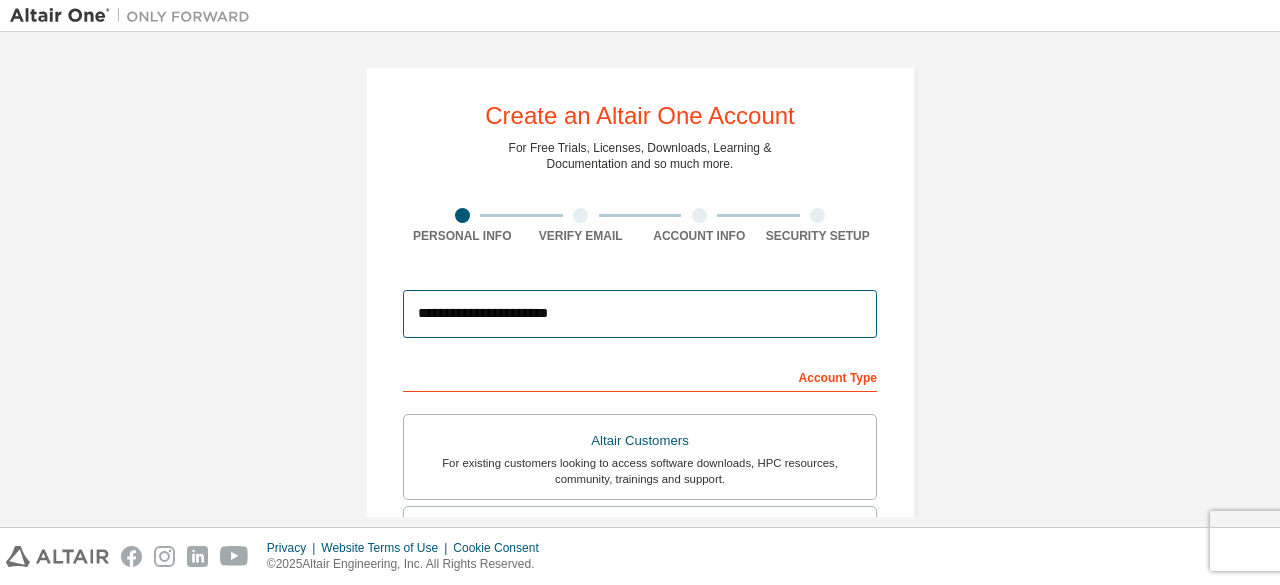click on "**********" at bounding box center [640, 314] 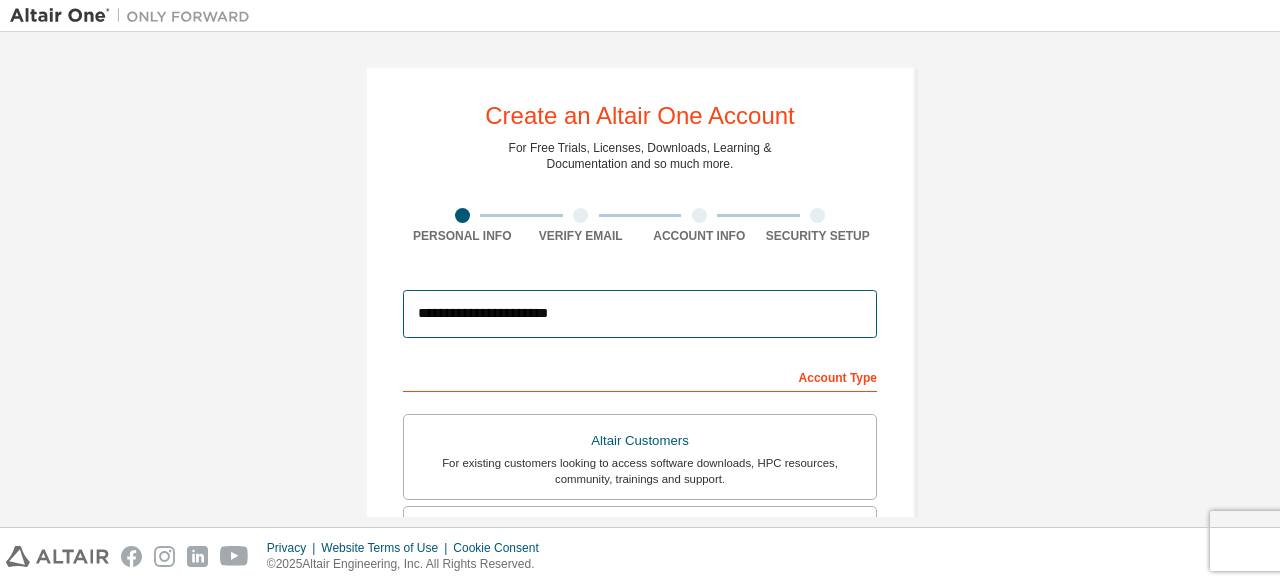 click on "**********" at bounding box center (640, 314) 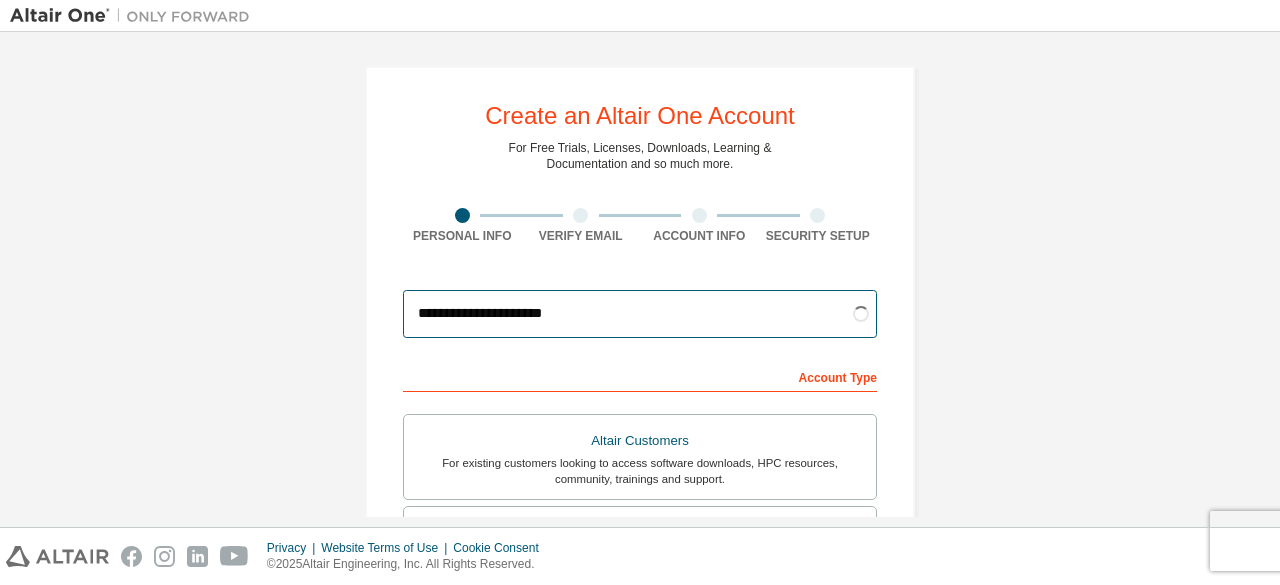 click on "**********" at bounding box center [640, 314] 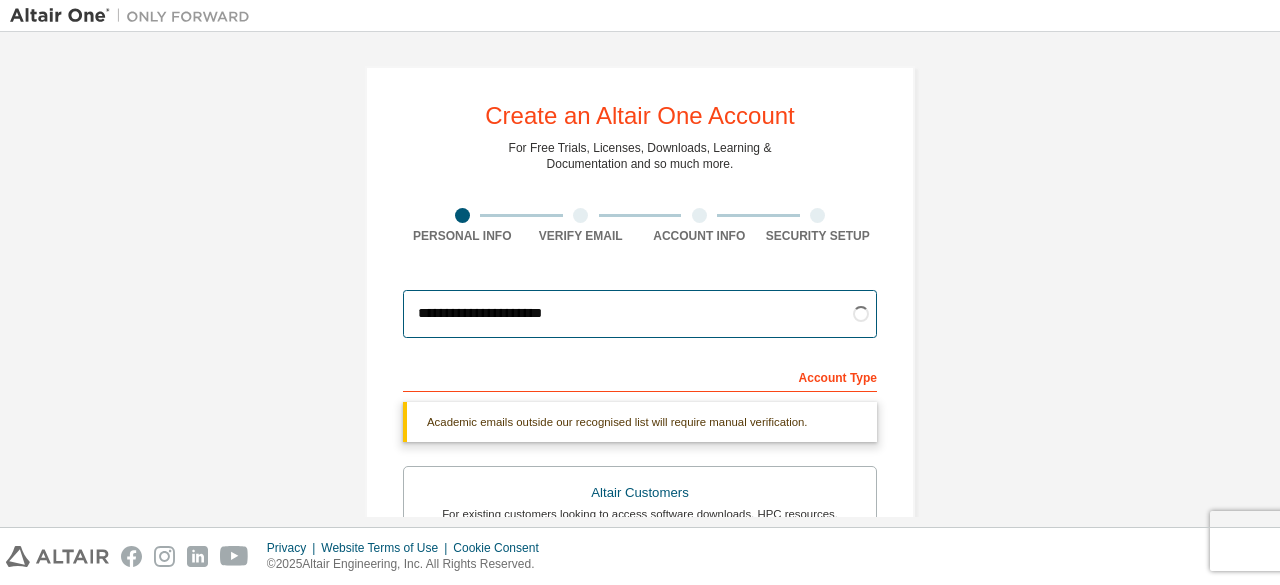 click on "**********" at bounding box center [640, 314] 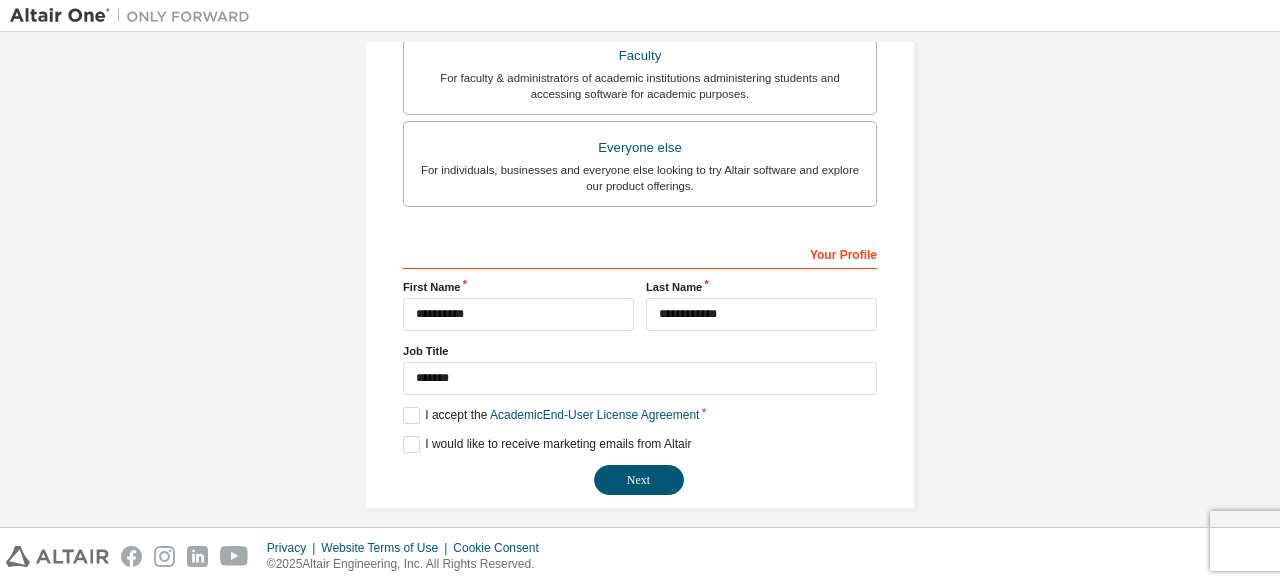 scroll, scrollTop: 630, scrollLeft: 0, axis: vertical 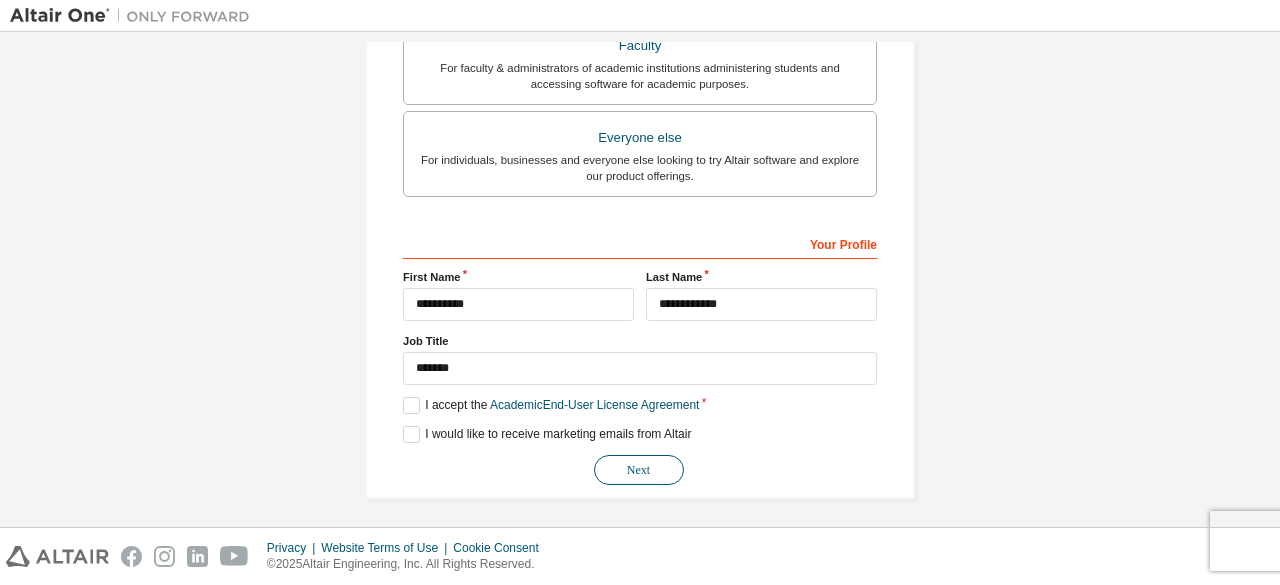 type on "**********" 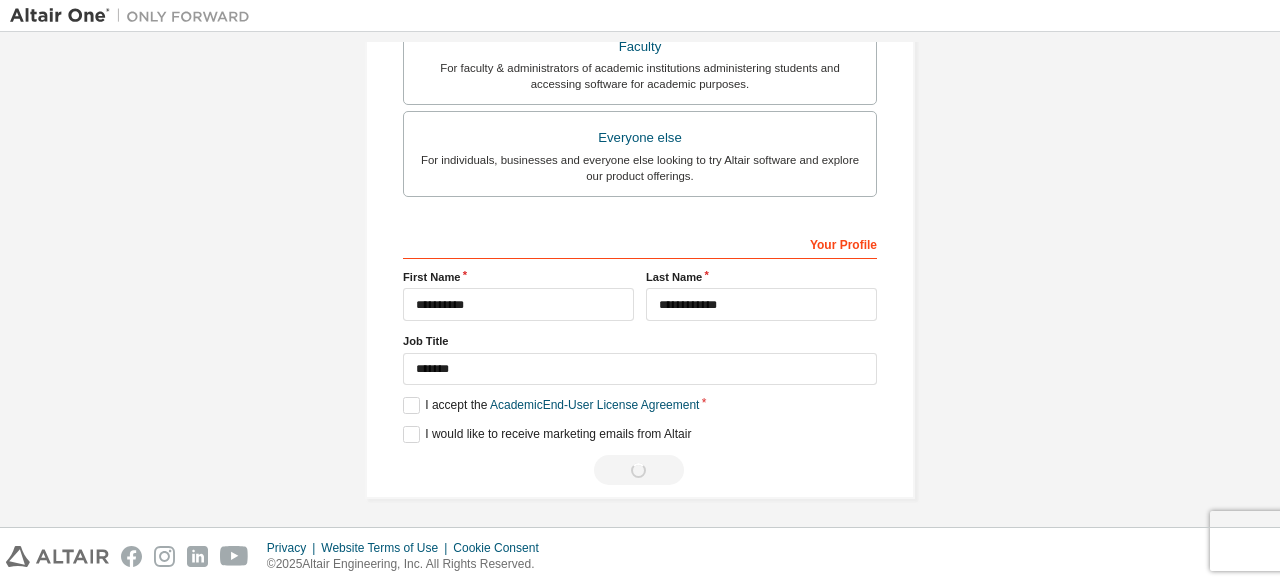 scroll, scrollTop: 0, scrollLeft: 0, axis: both 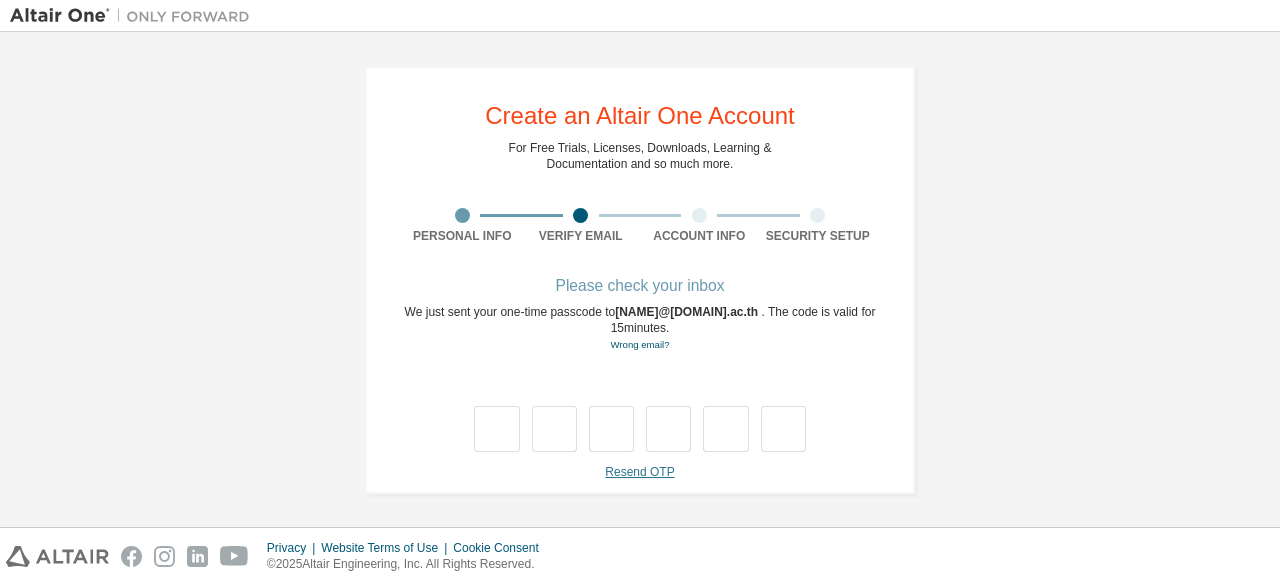 click on "Resend OTP" at bounding box center [639, 472] 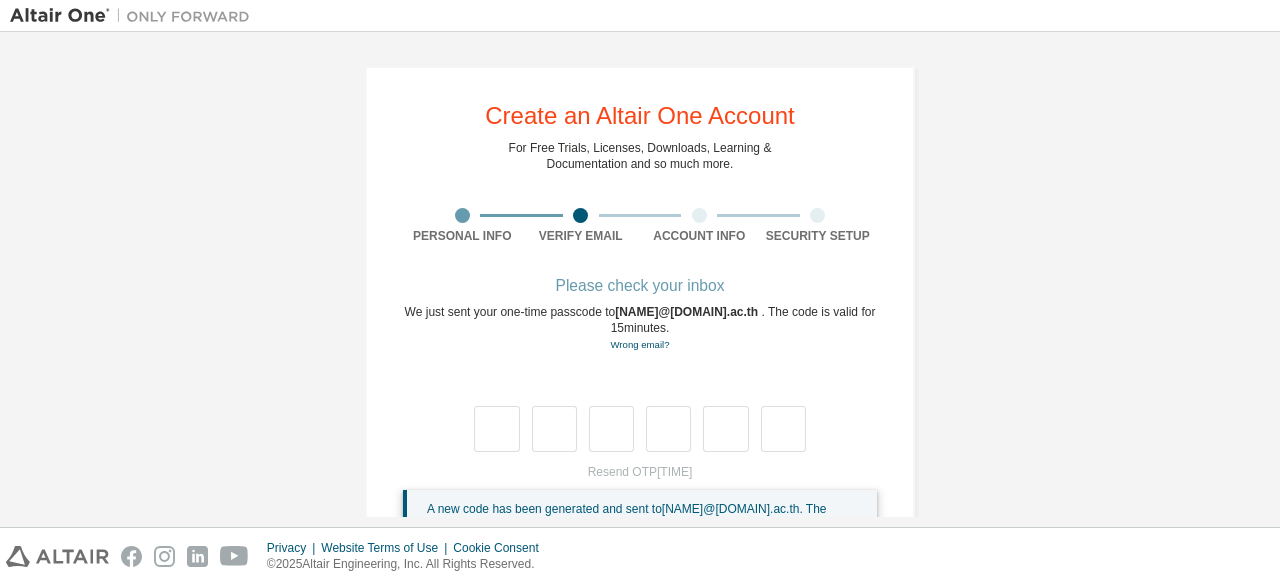 scroll, scrollTop: 78, scrollLeft: 0, axis: vertical 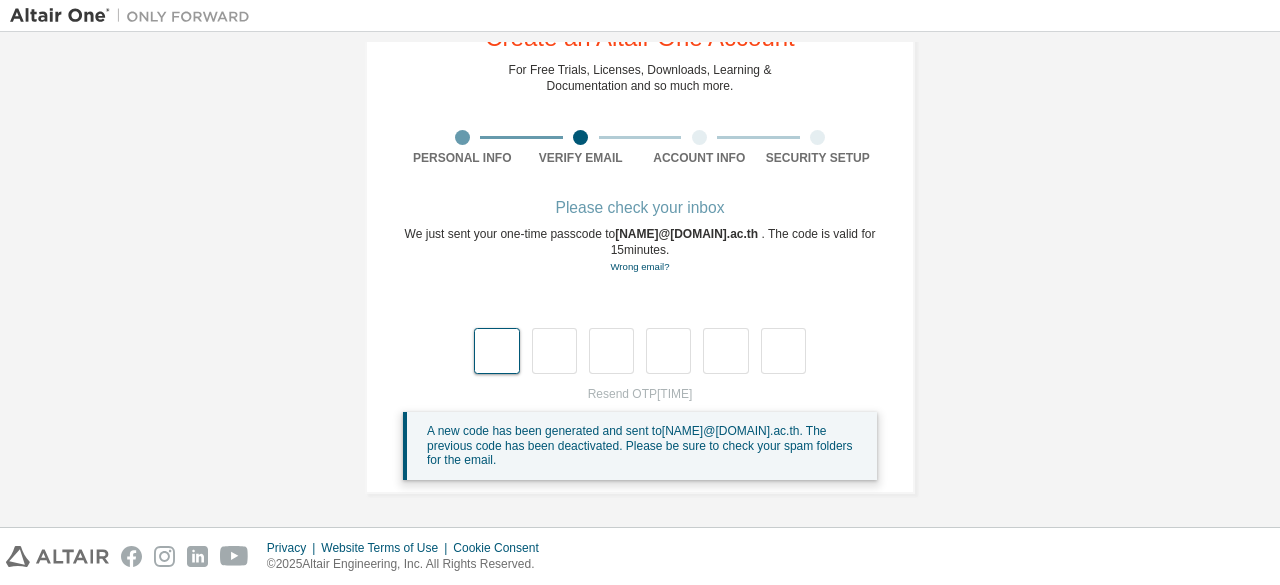 click at bounding box center (496, 351) 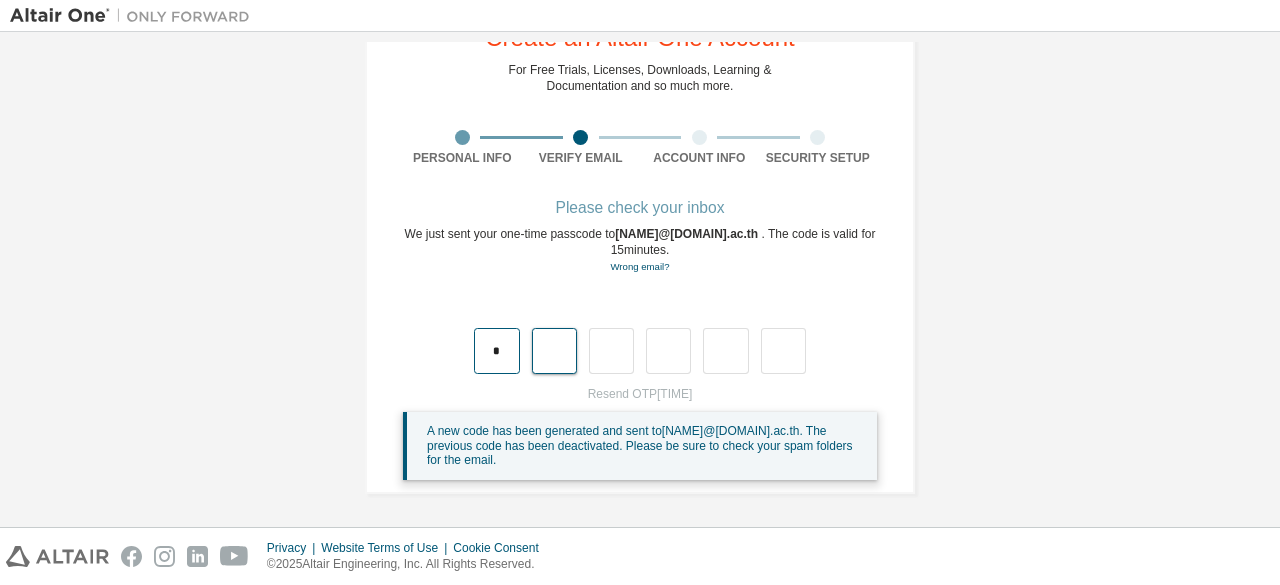 type on "*" 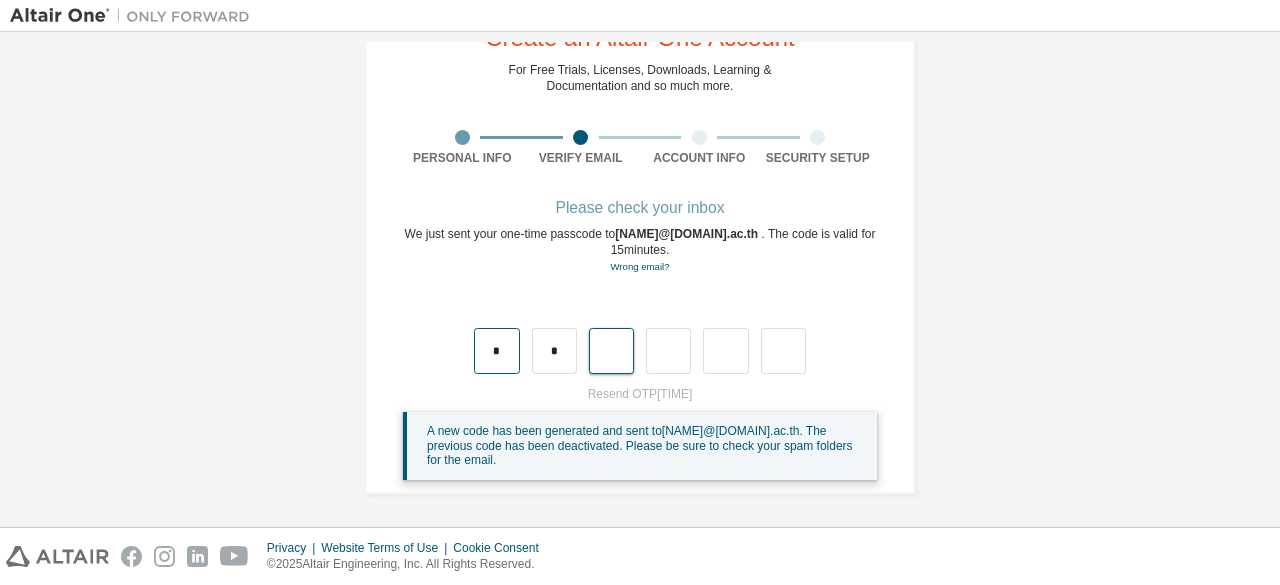 type on "*" 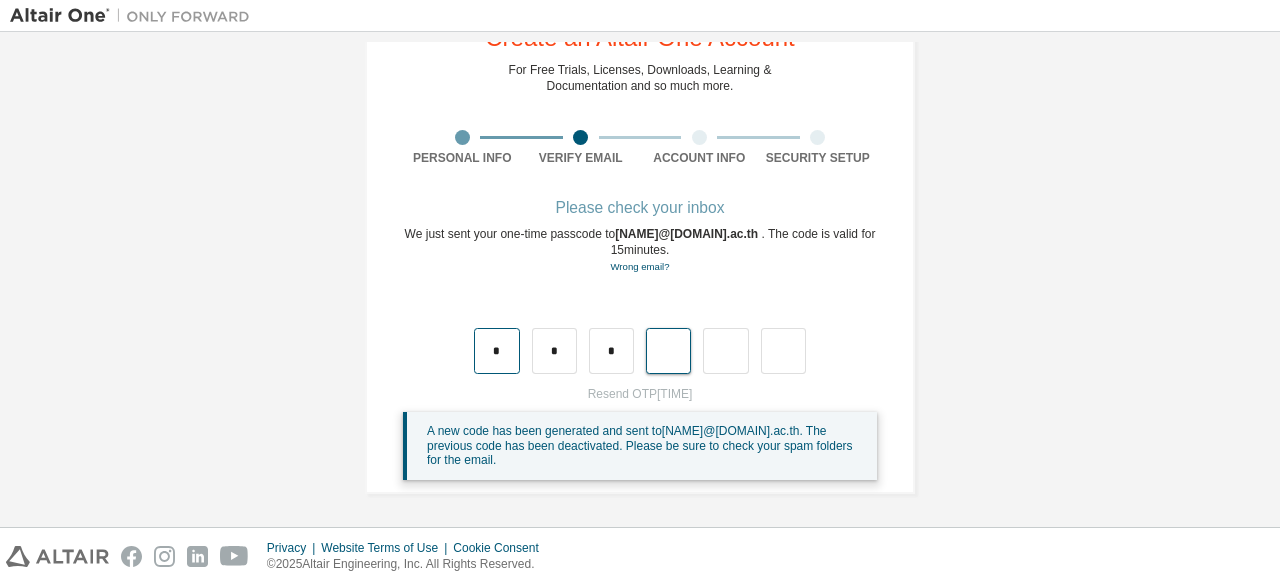 type on "*" 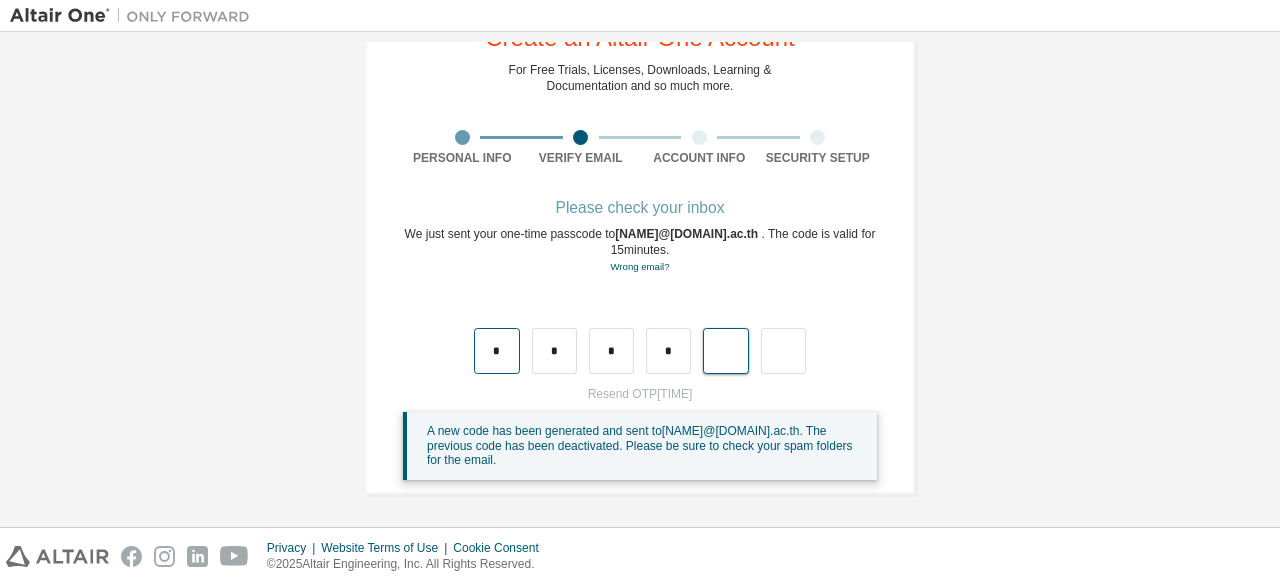 type on "*" 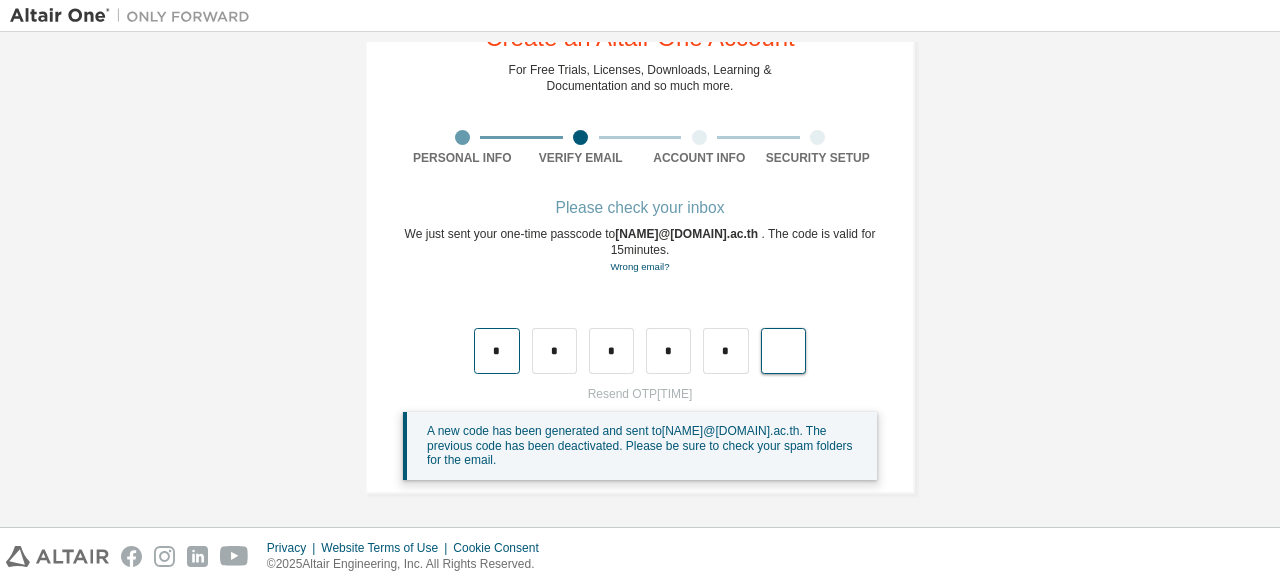 type on "*" 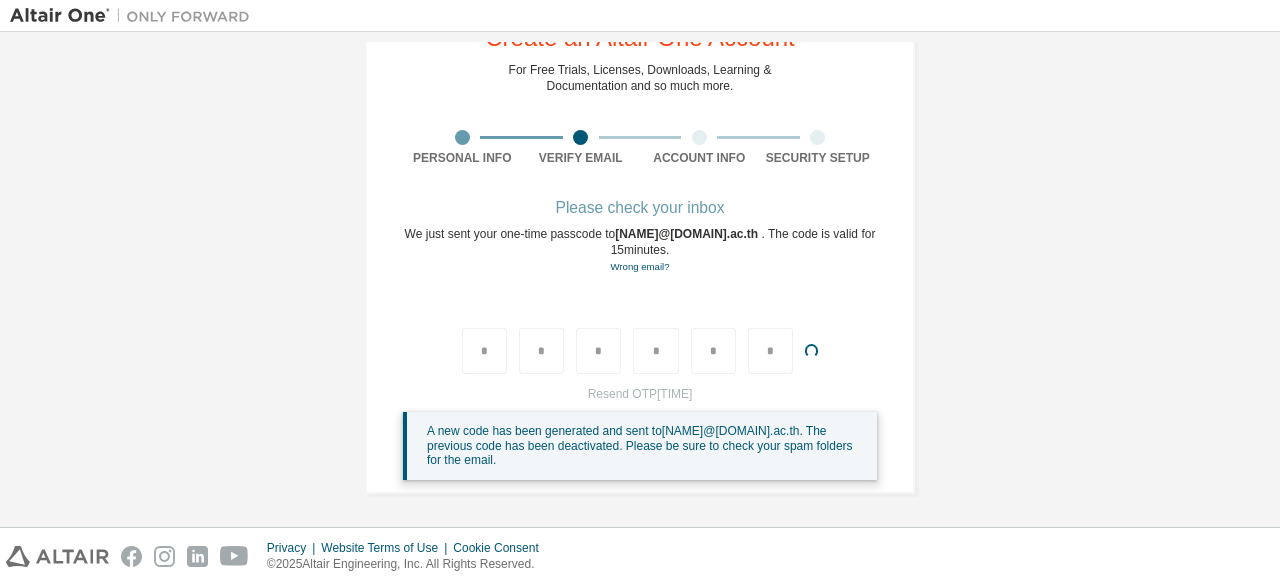 type 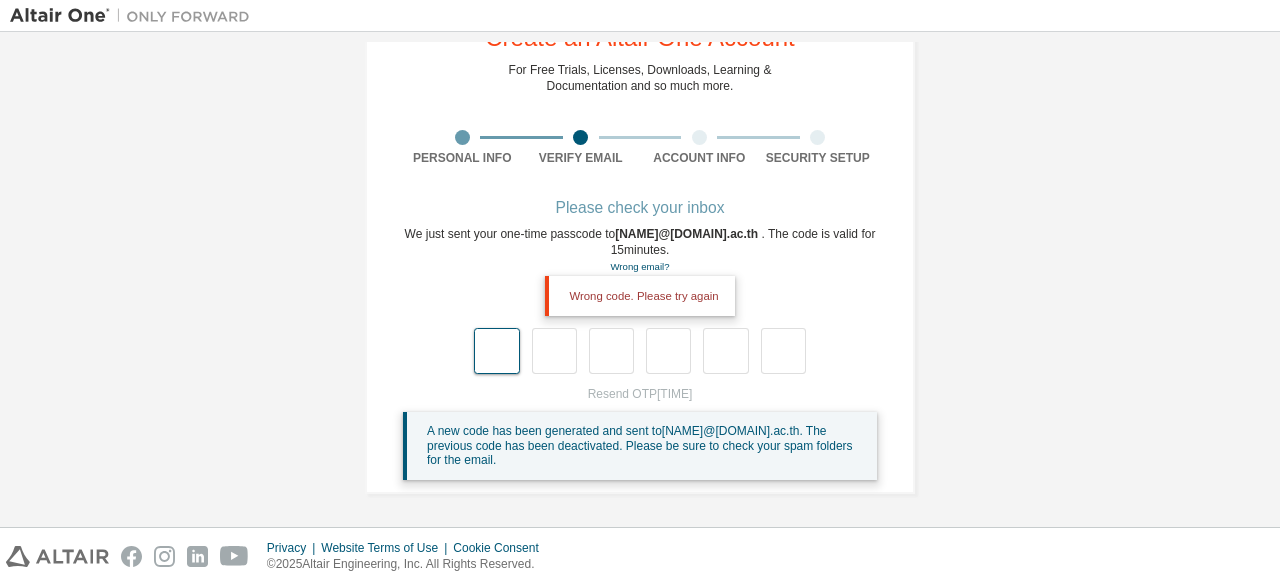 click at bounding box center (496, 351) 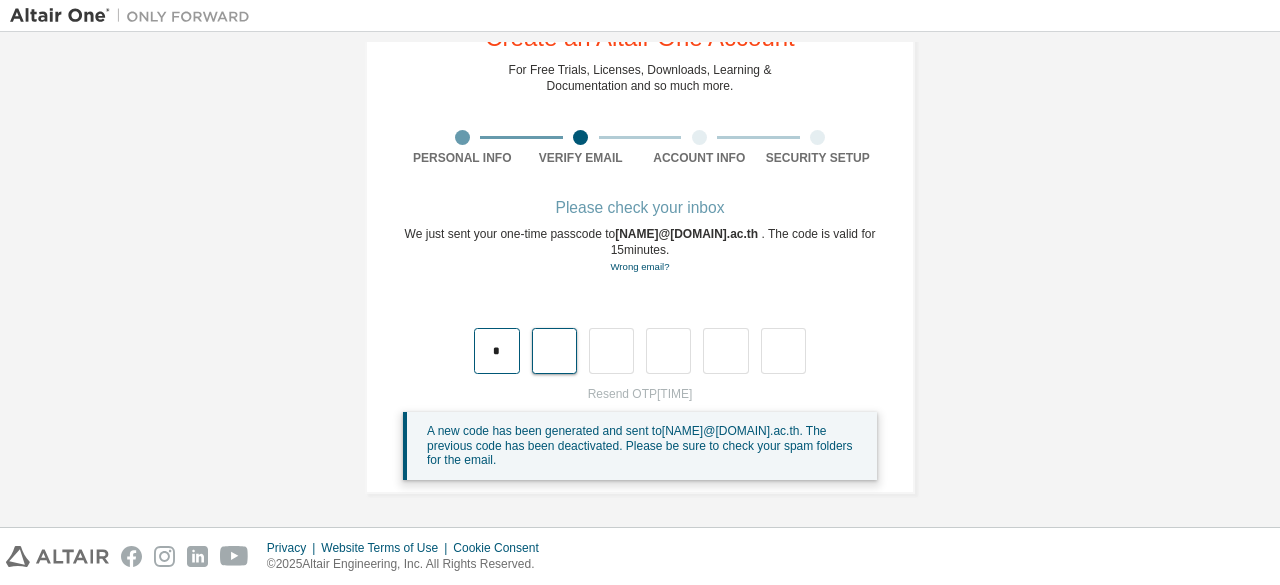 type on "*" 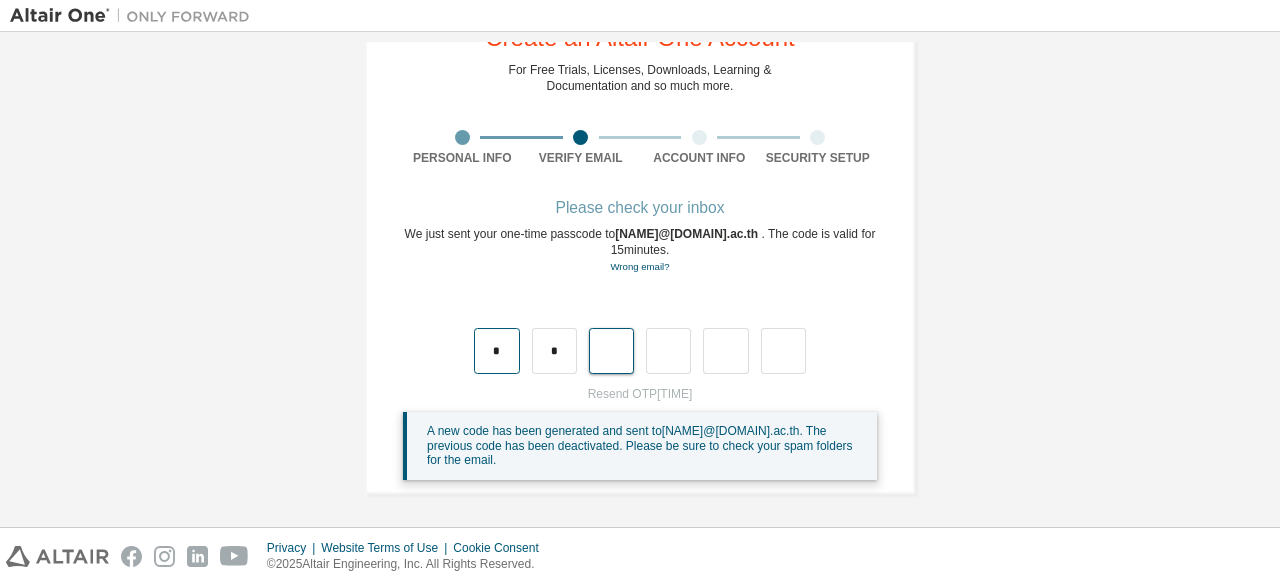 type on "*" 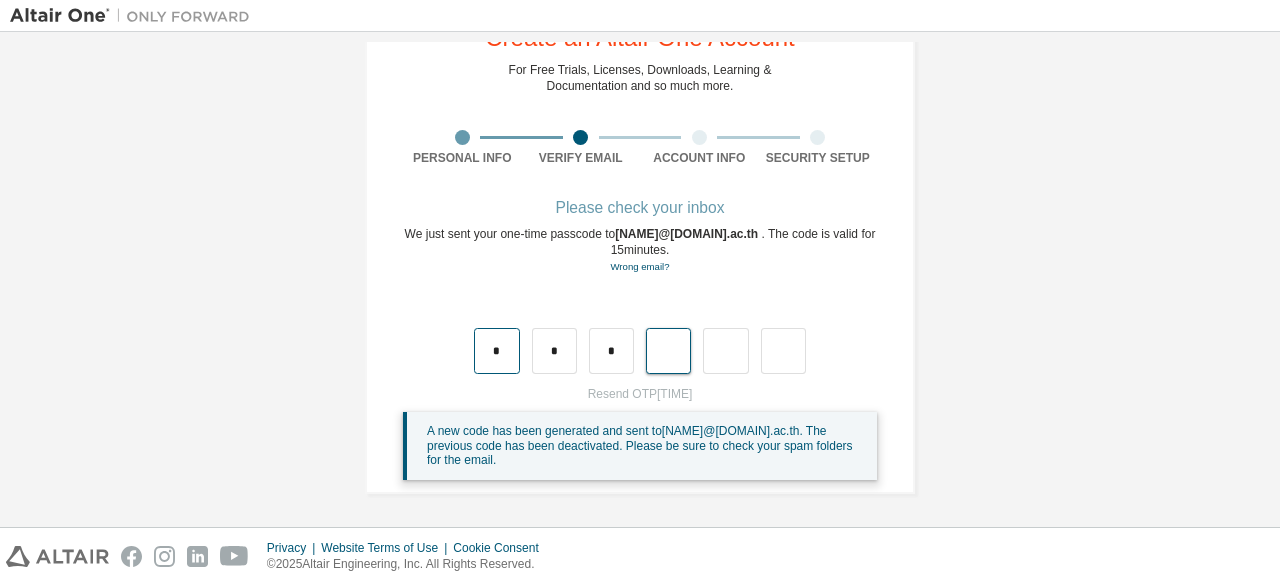 type on "*" 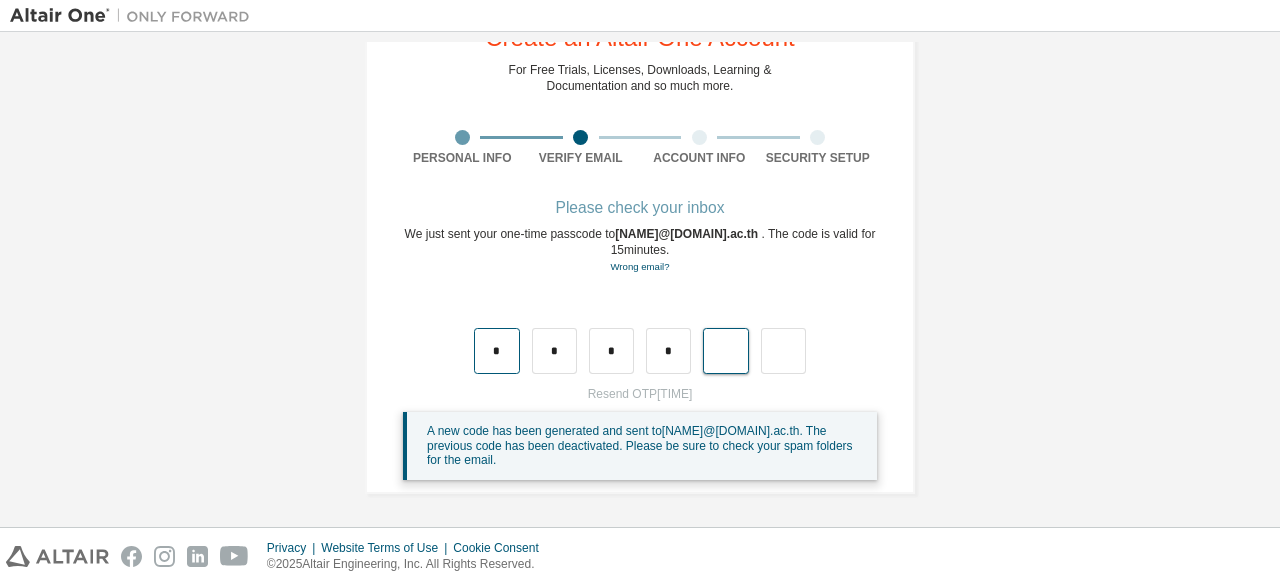 type on "*" 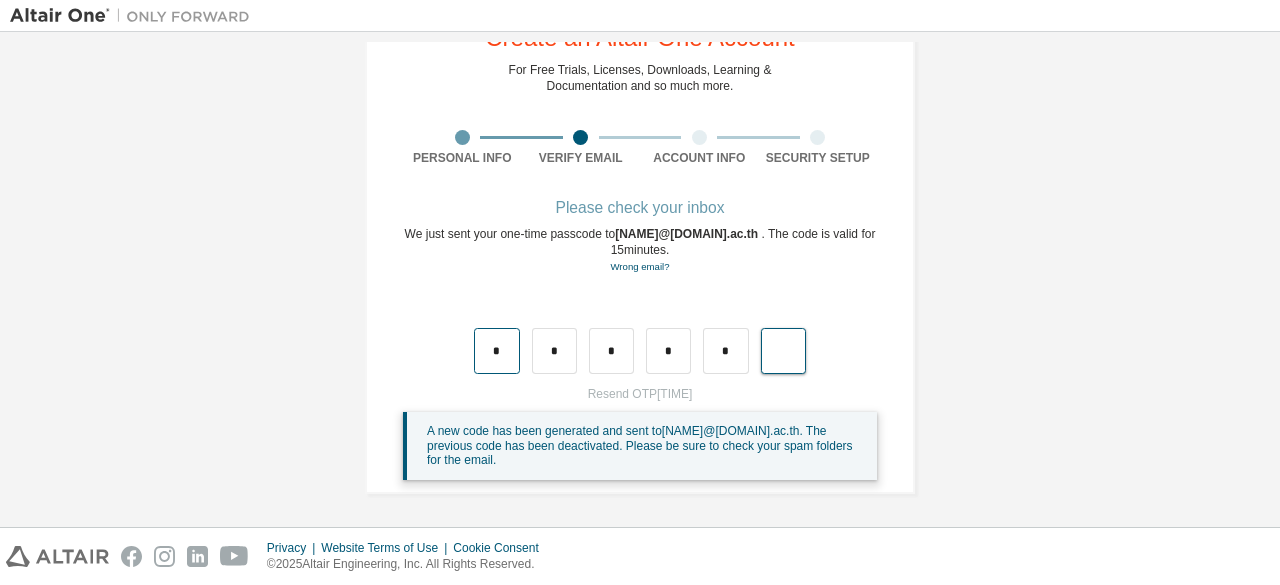 type on "*" 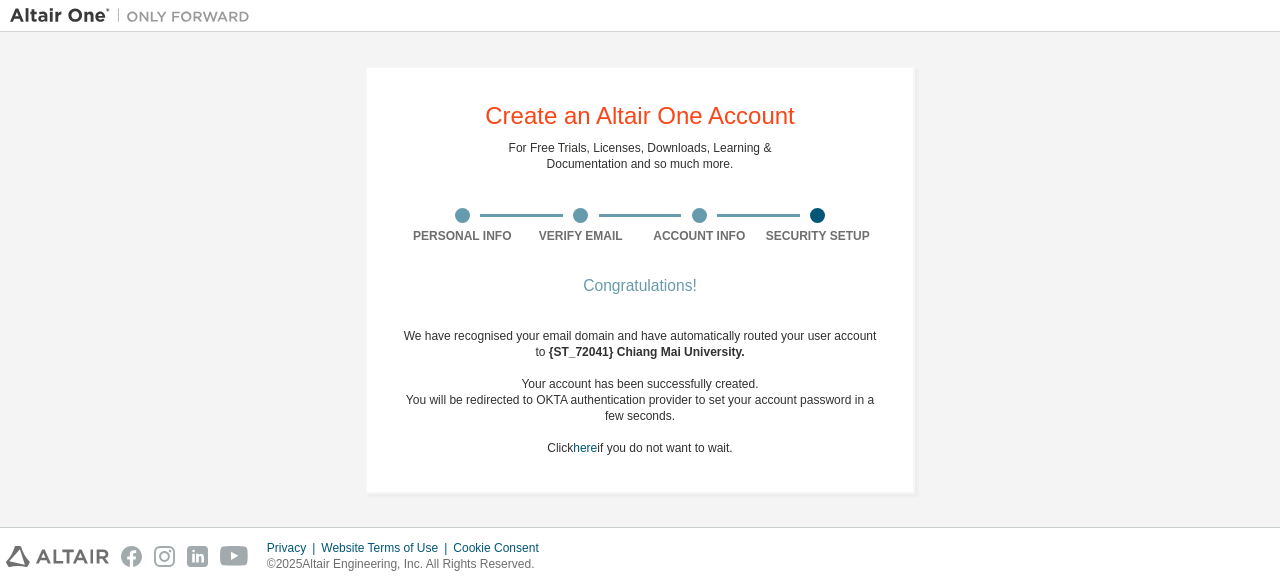 scroll, scrollTop: 0, scrollLeft: 0, axis: both 